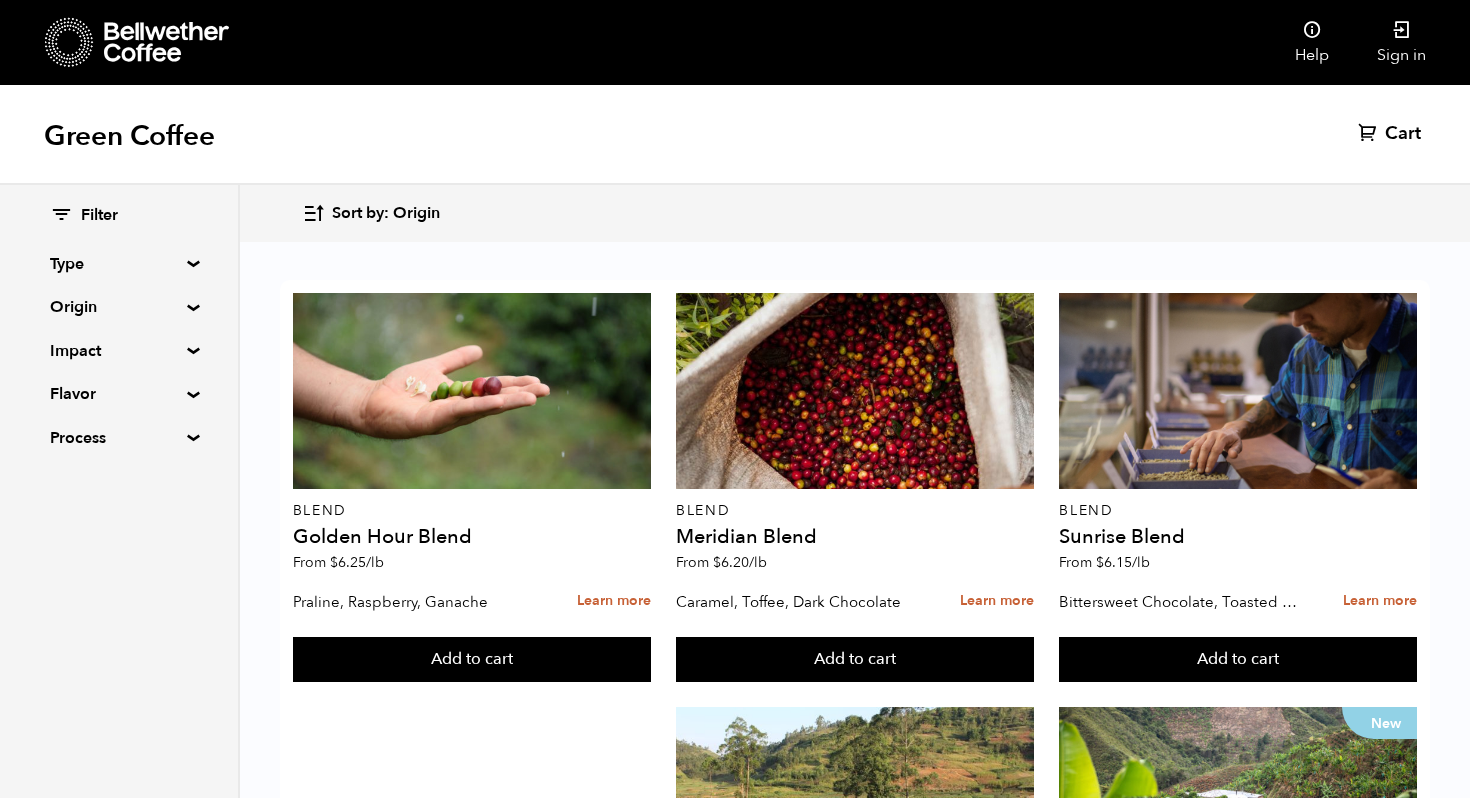 scroll, scrollTop: 0, scrollLeft: 0, axis: both 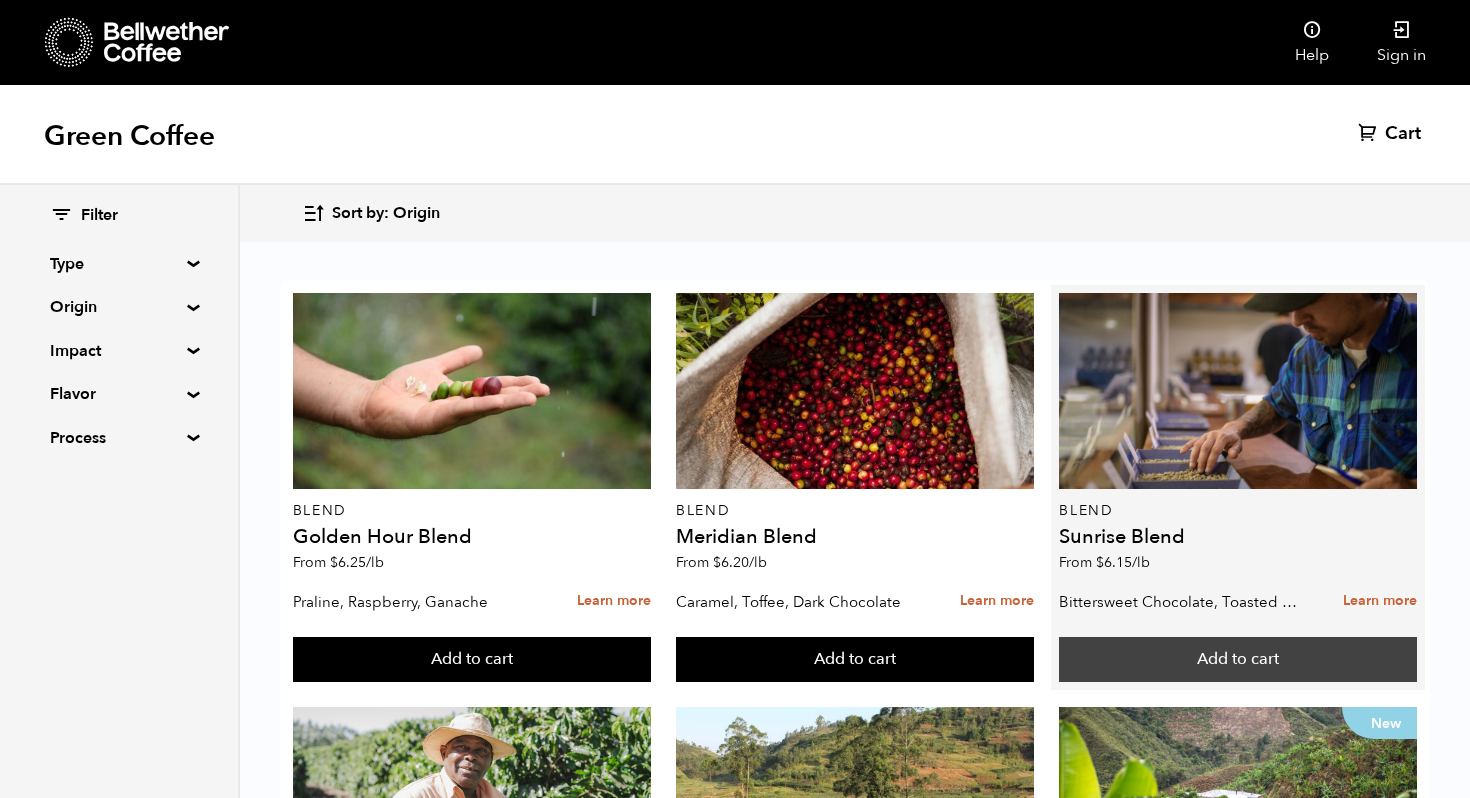 click on "Add to cart" at bounding box center [472, 660] 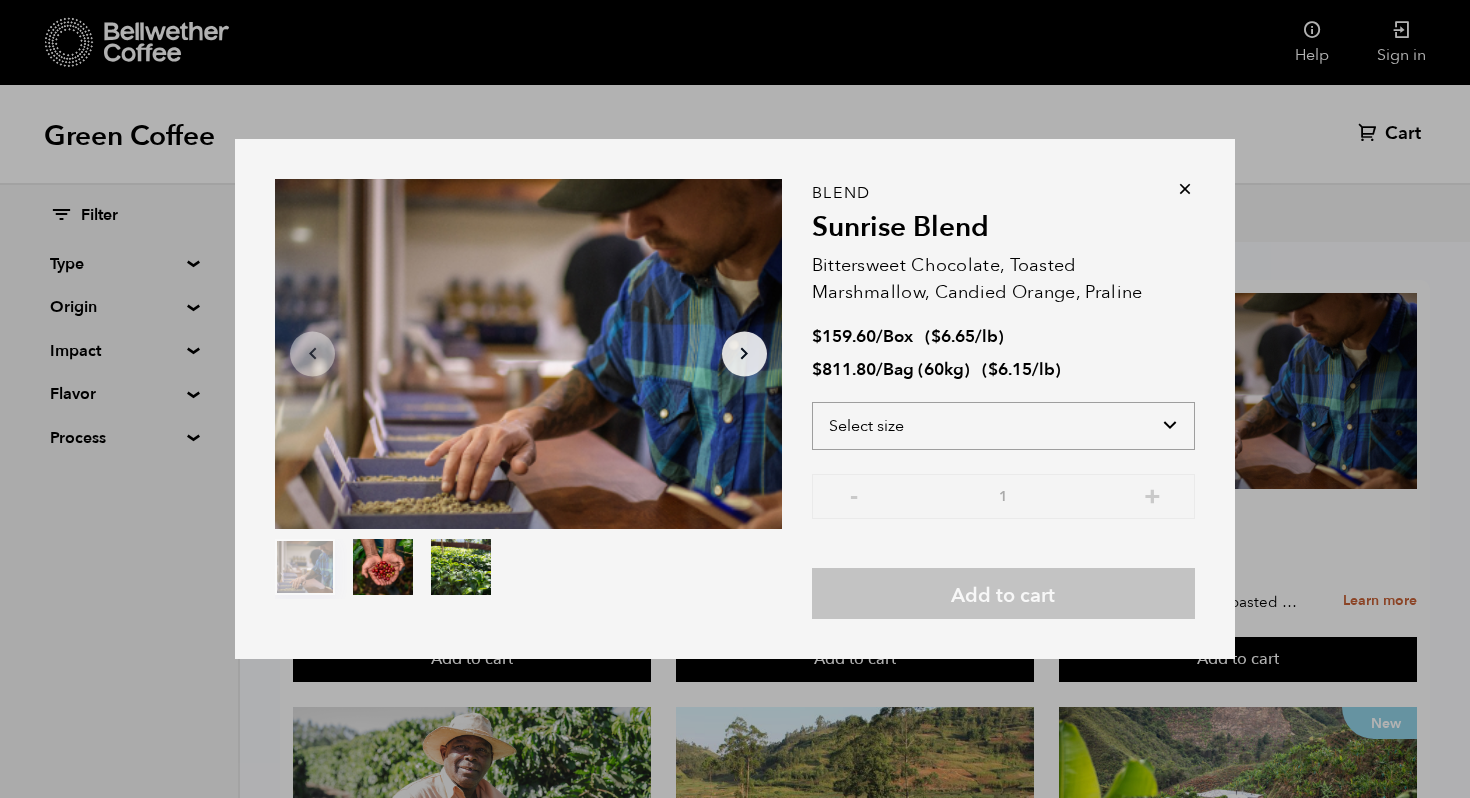 click on "Select size   Bag (60kg) (132 lbs) Box (24 lbs)" at bounding box center [1003, 426] 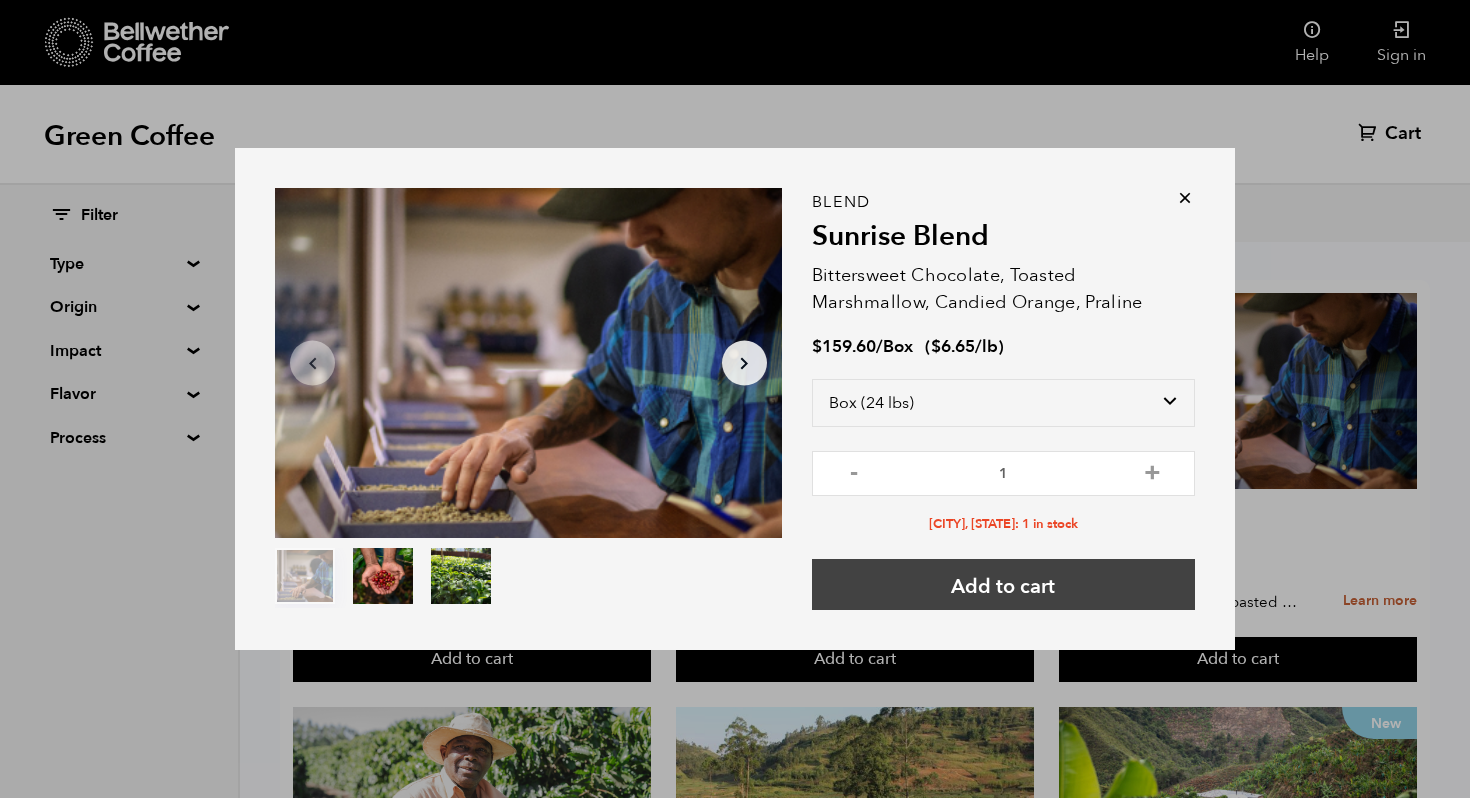 click on "Add to cart" at bounding box center (1003, 584) 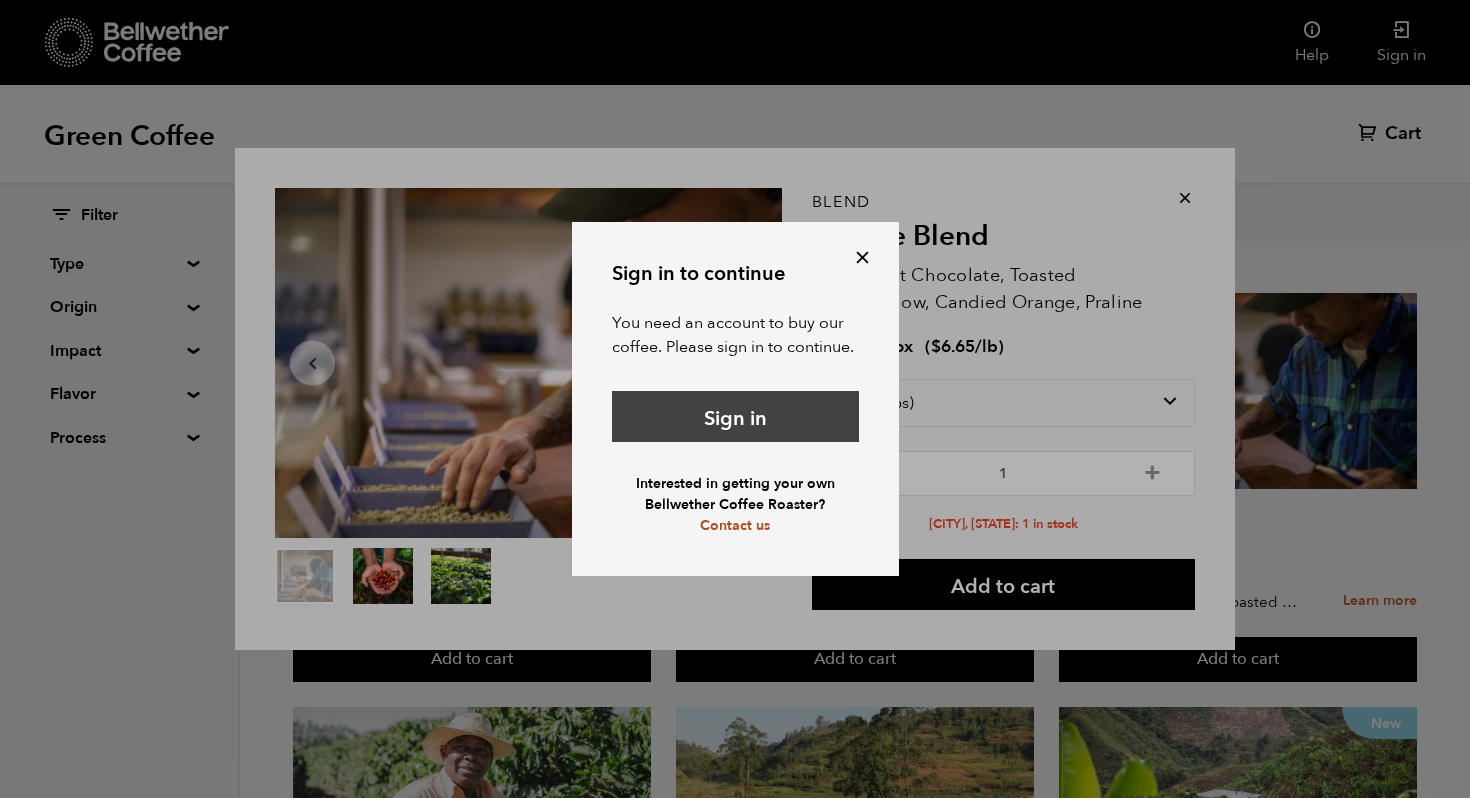 click on "Sign in" at bounding box center (735, 416) 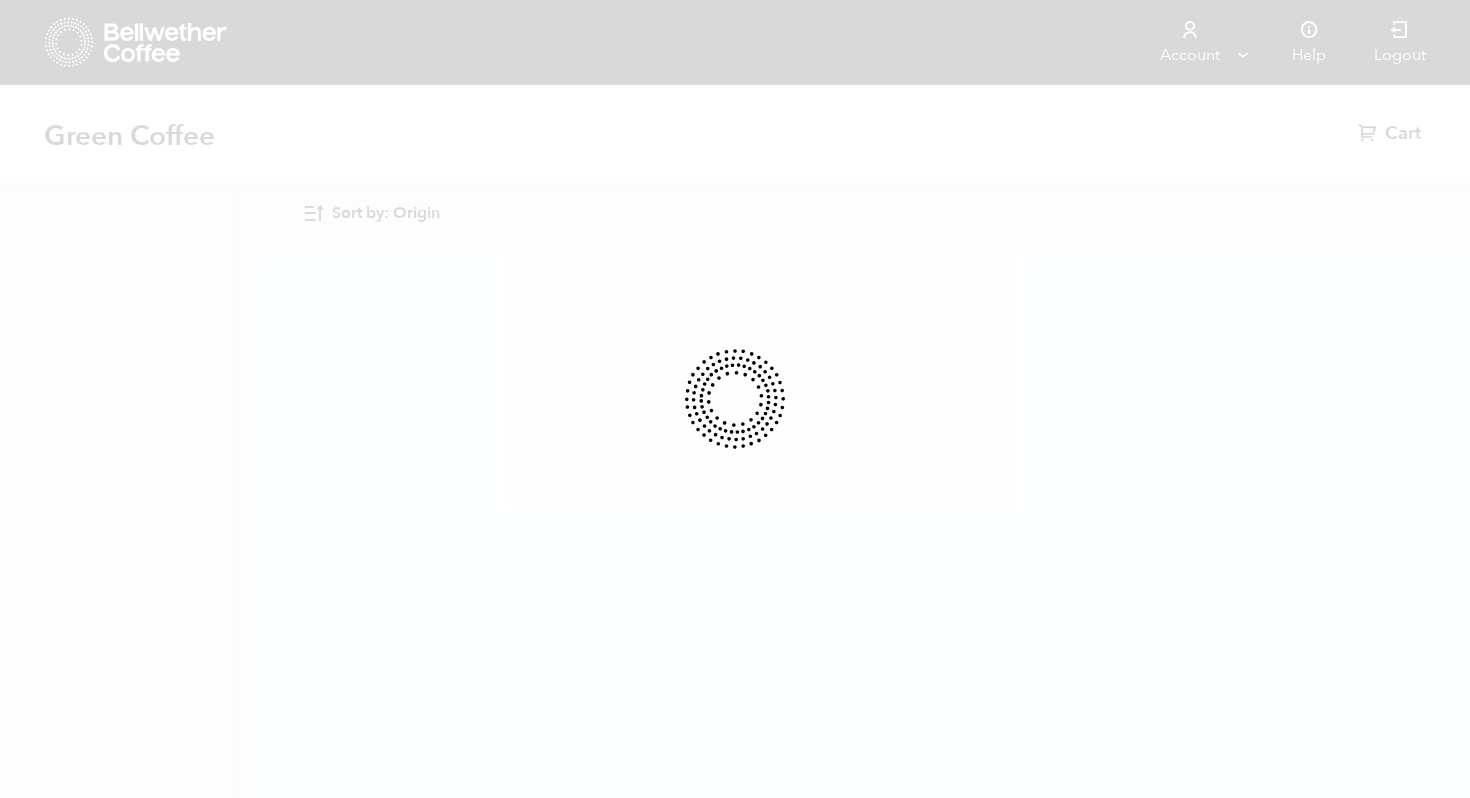 scroll, scrollTop: 0, scrollLeft: 0, axis: both 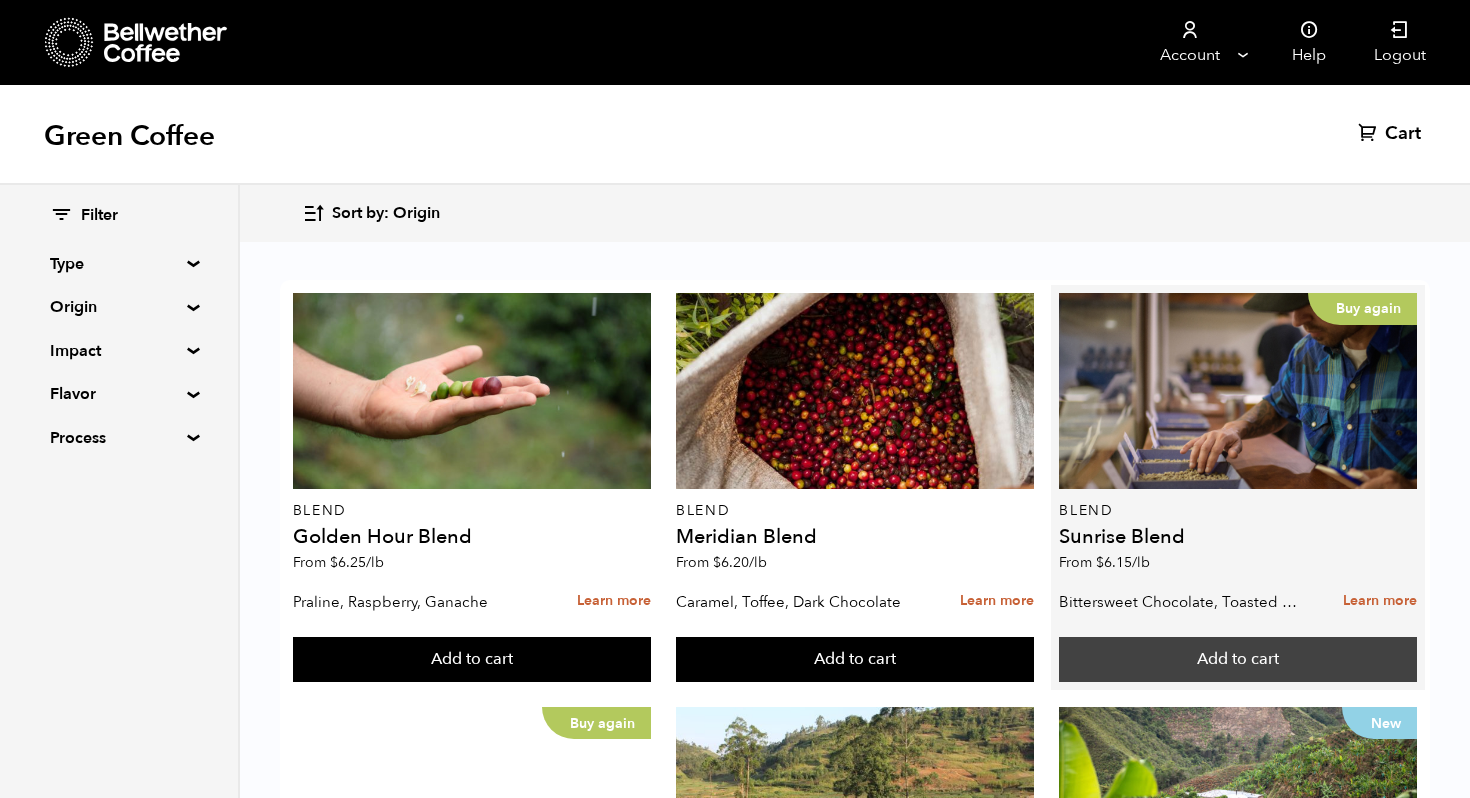 click on "Add to cart" at bounding box center [472, 660] 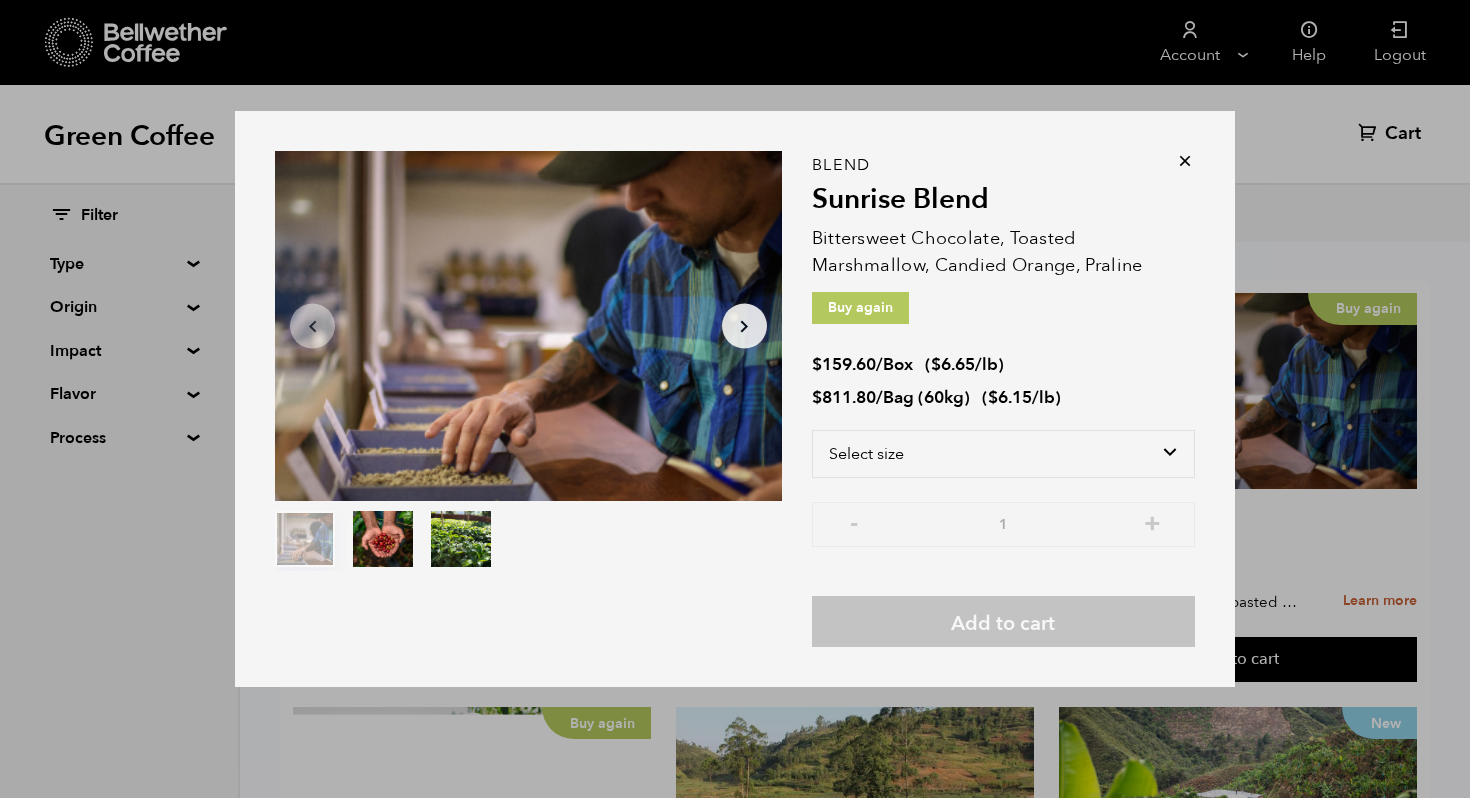 click on "Blend
Sunrise Blend   Bittersweet Chocolate, Toasted Marshmallow, Candied Orange, Praline   Buy again
$ 159.60 / Box
( $ 6.65 /lb )
$ 811.80 / Bag (60kg)
( $ 6.15 /lb )
Select size   Bag (60kg) (132 lbs) Box (24 lbs)   -   1   +     Add to cart" at bounding box center (1003, 405) 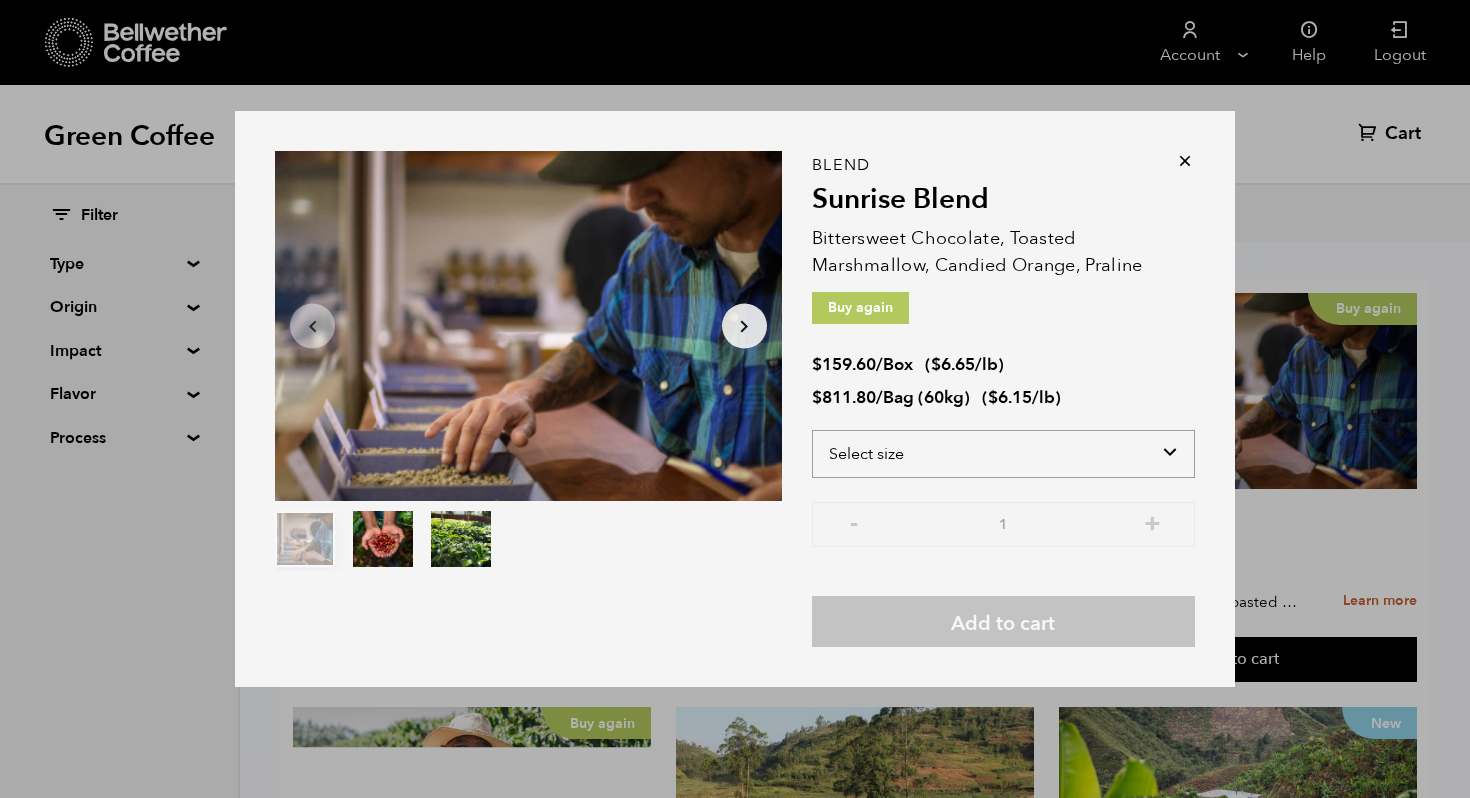 click on "Select size   Bag (60kg) (132 lbs) Box (24 lbs)" at bounding box center (1003, 454) 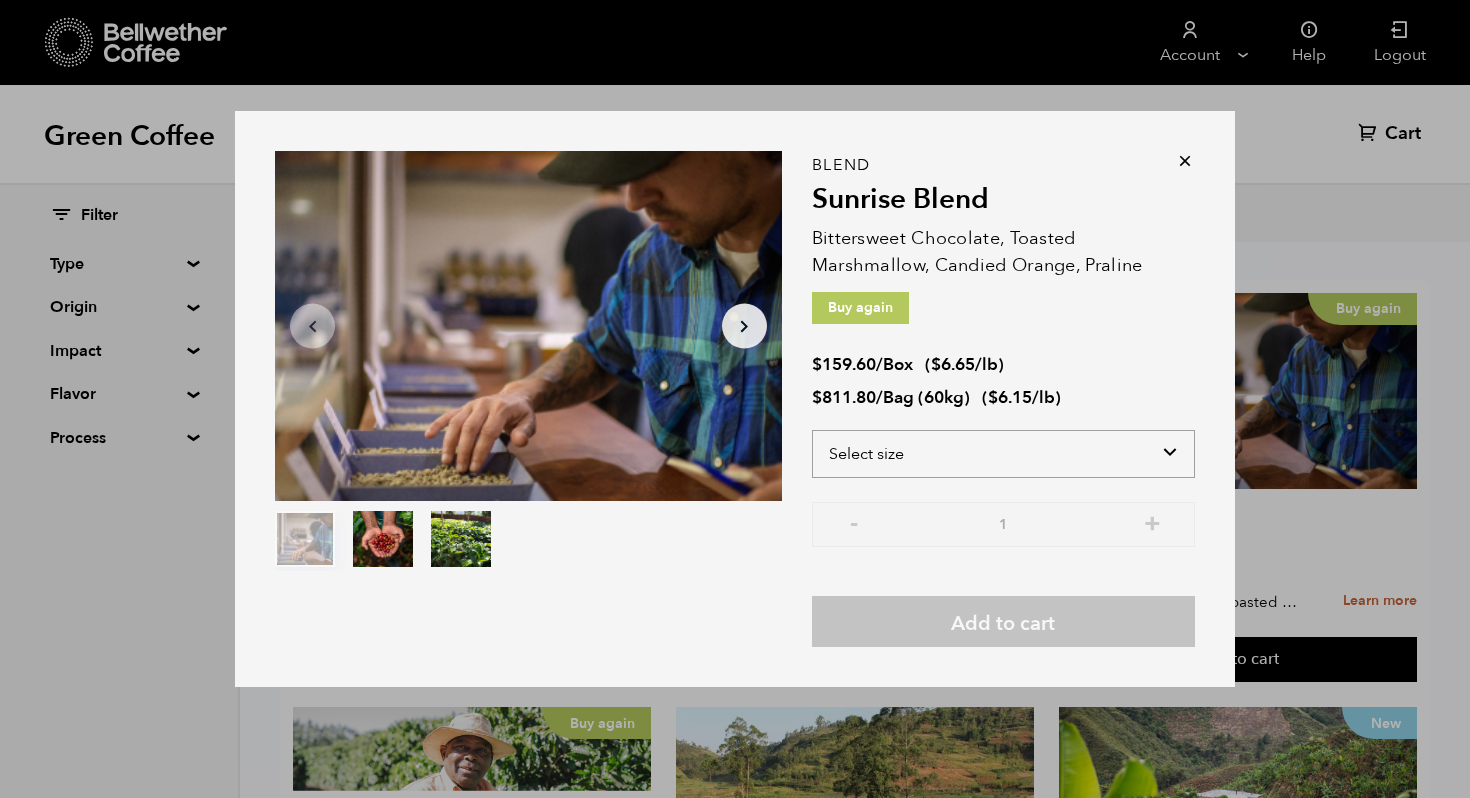 select on "box" 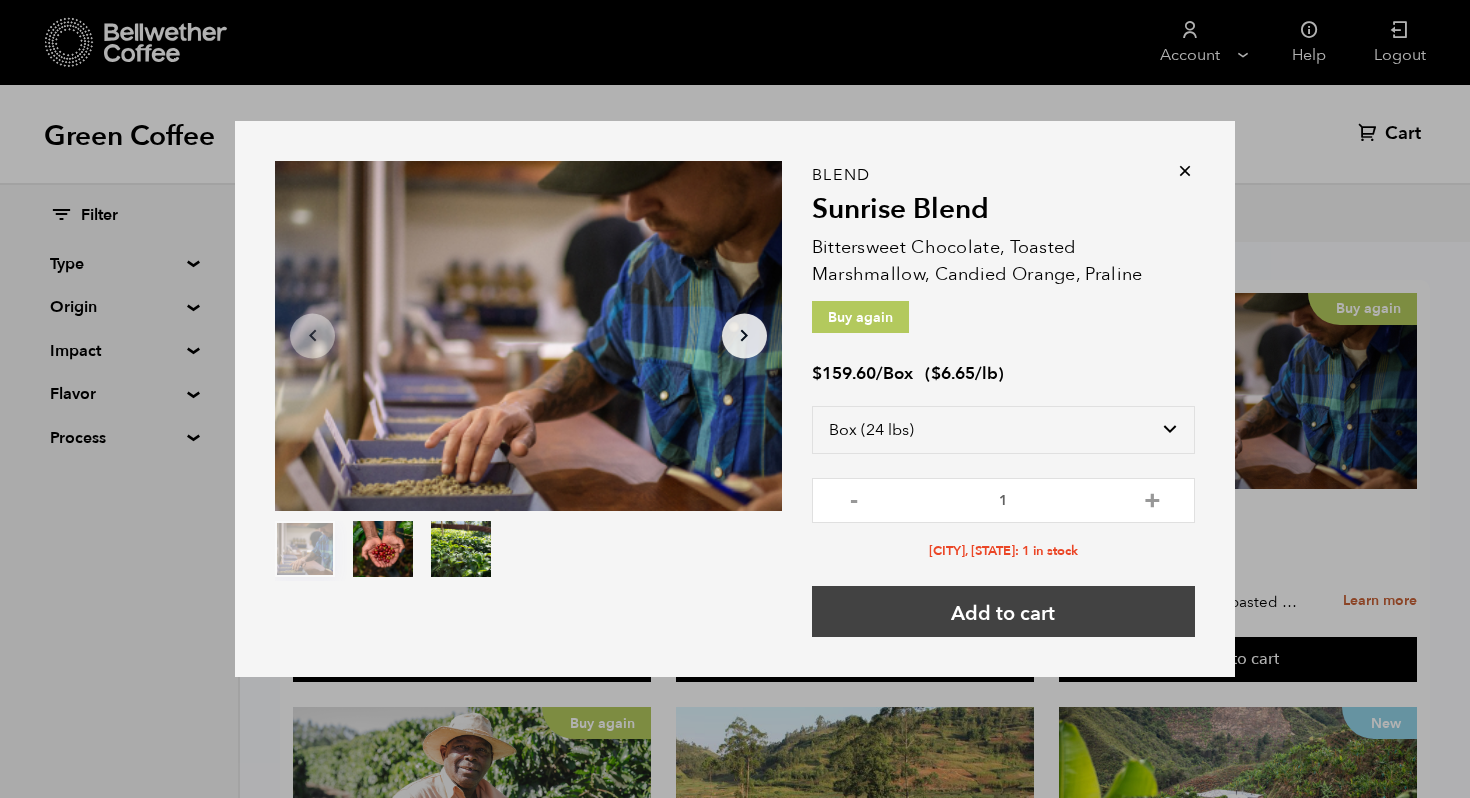 click on "Add to cart" at bounding box center [1003, 611] 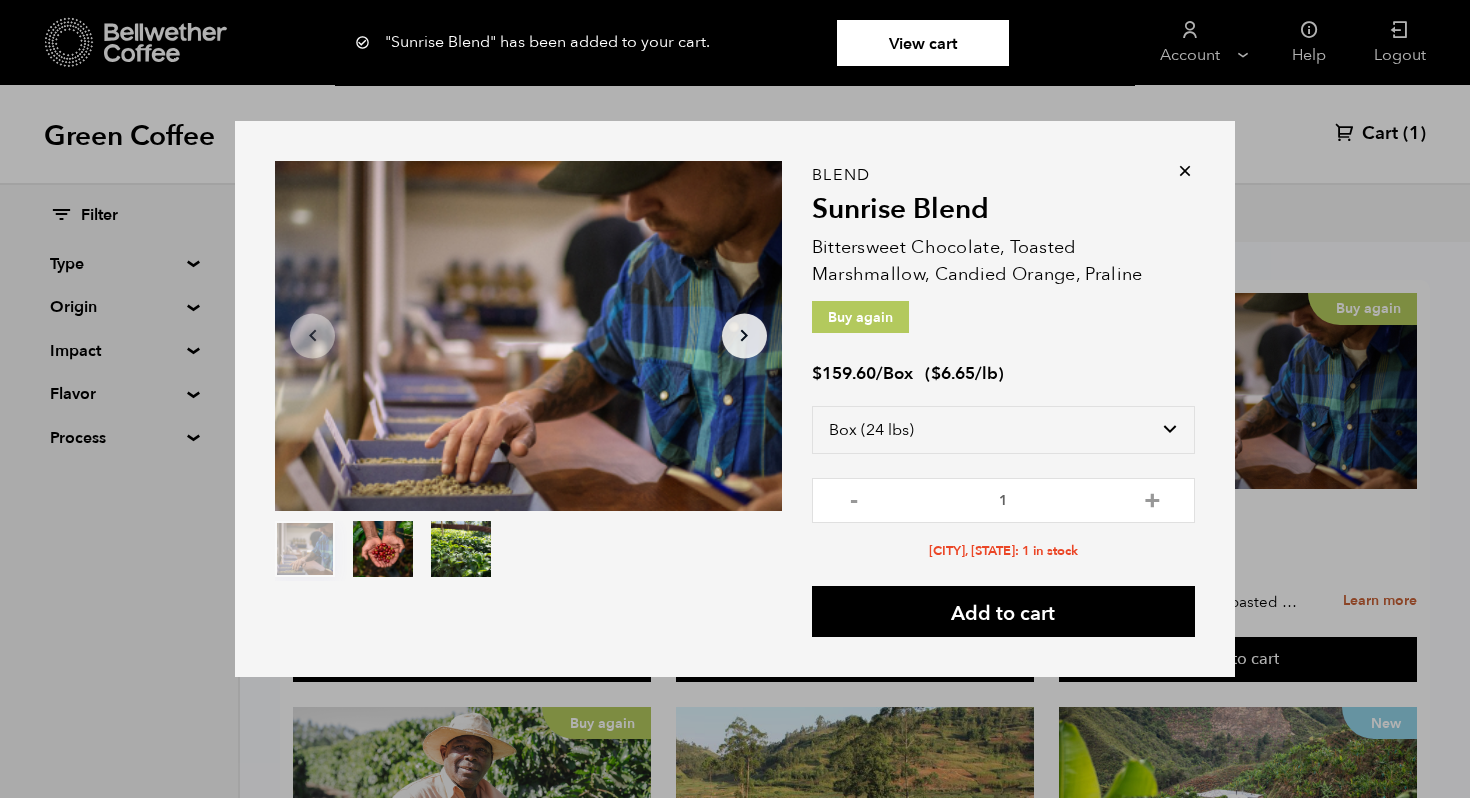 click at bounding box center [1185, 171] 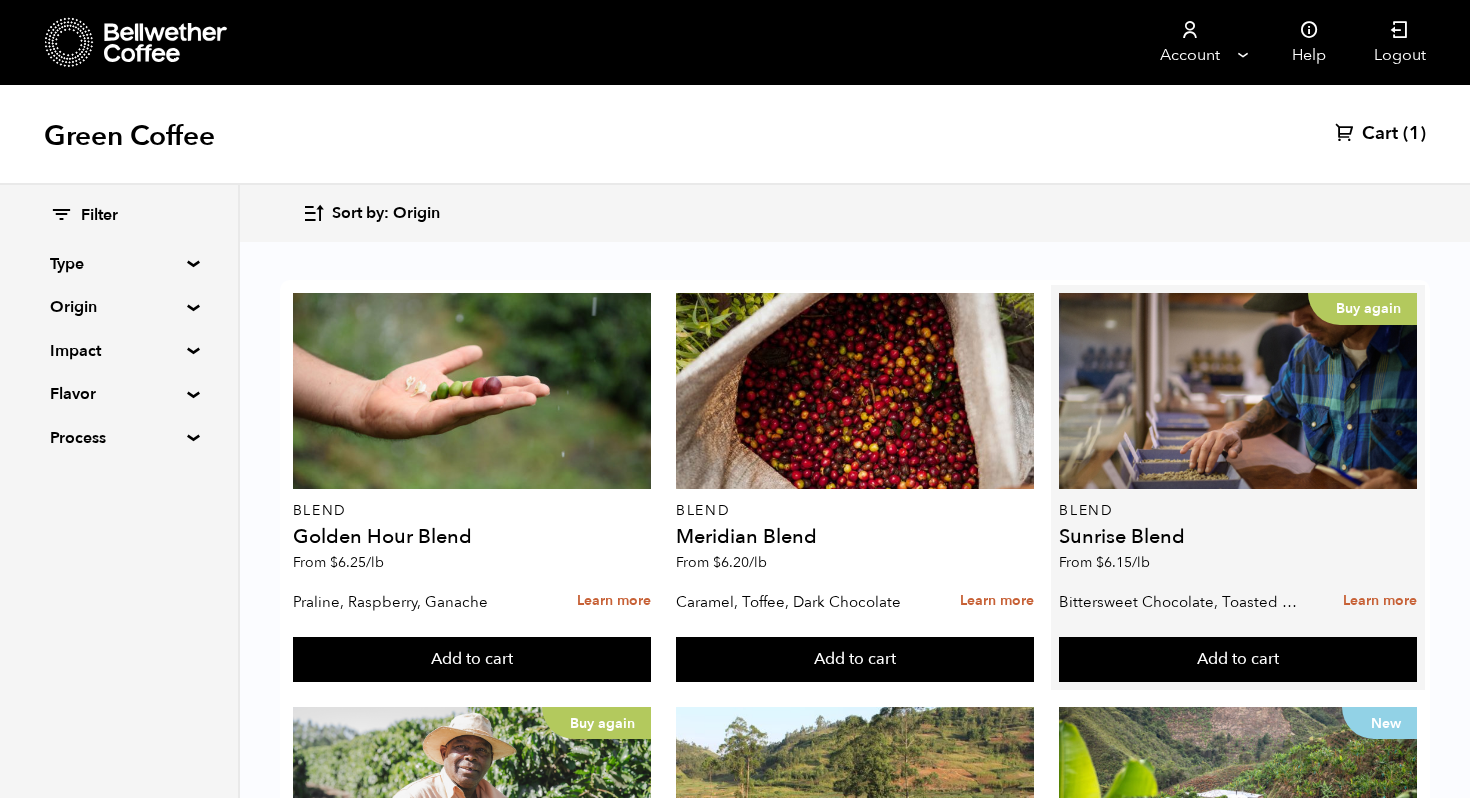 scroll, scrollTop: 421, scrollLeft: 0, axis: vertical 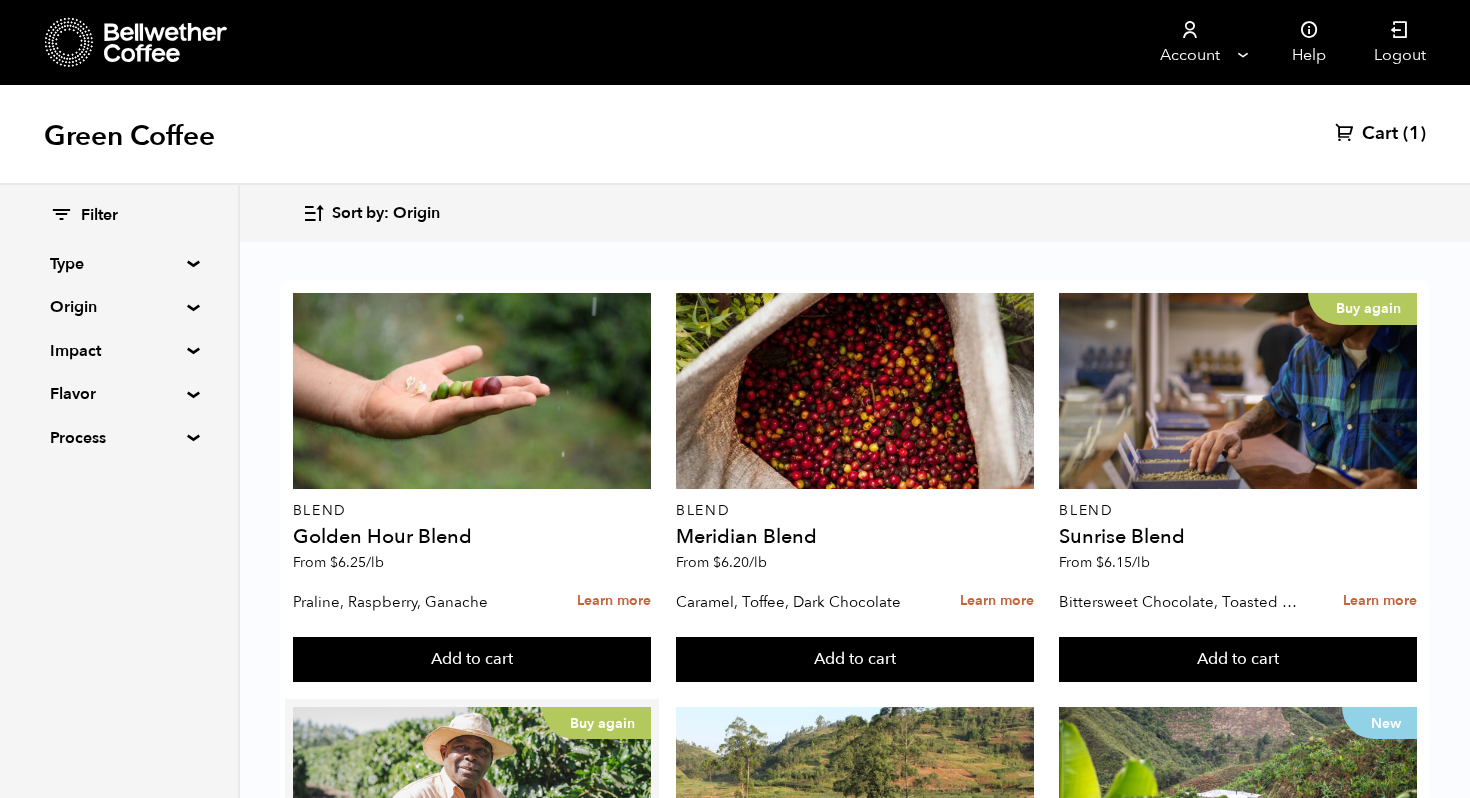 click on "Add to cart" at bounding box center (472, 660) 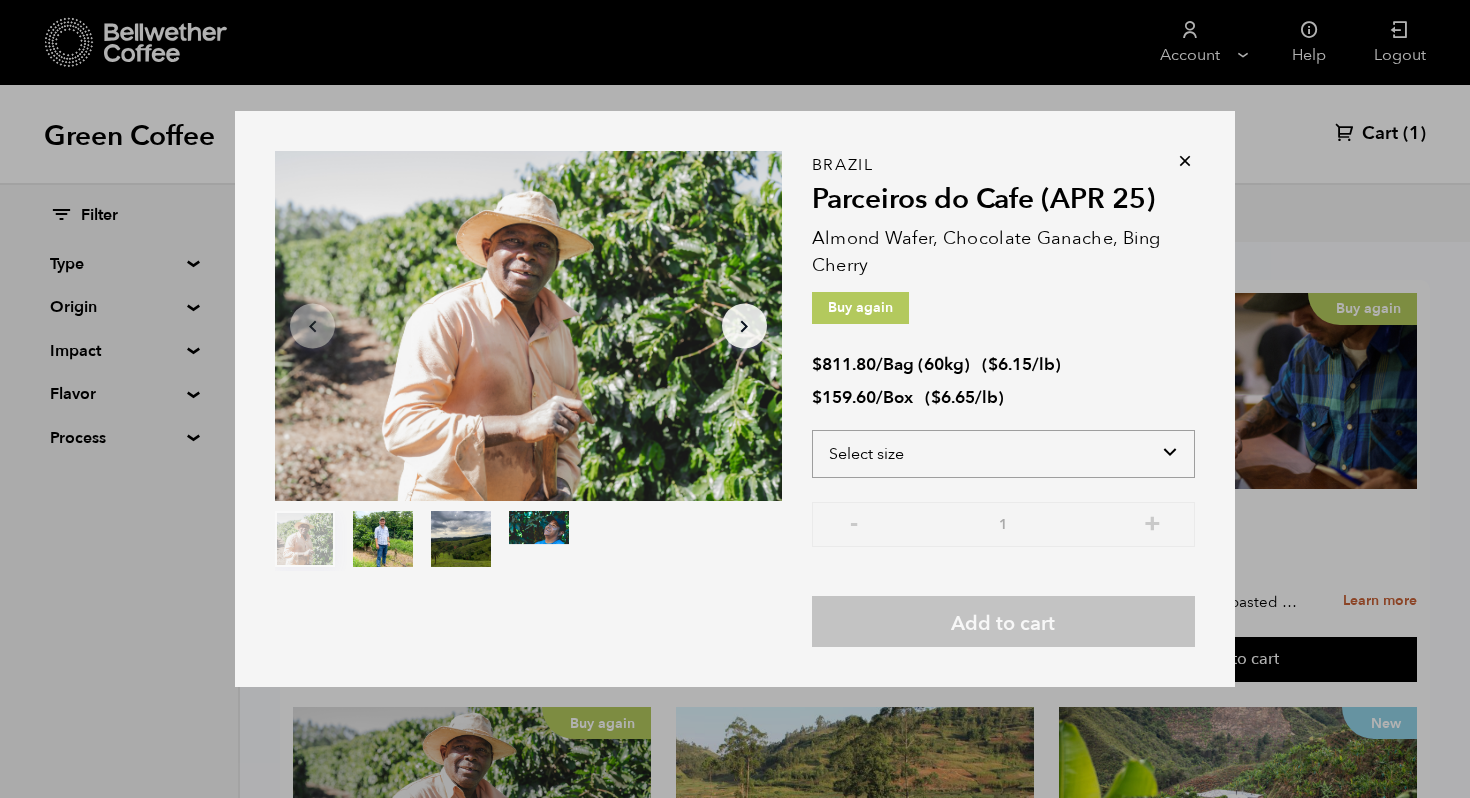 click on "Select size   Bag (60kg) (132 lbs) Box (24 lbs)" at bounding box center (1003, 454) 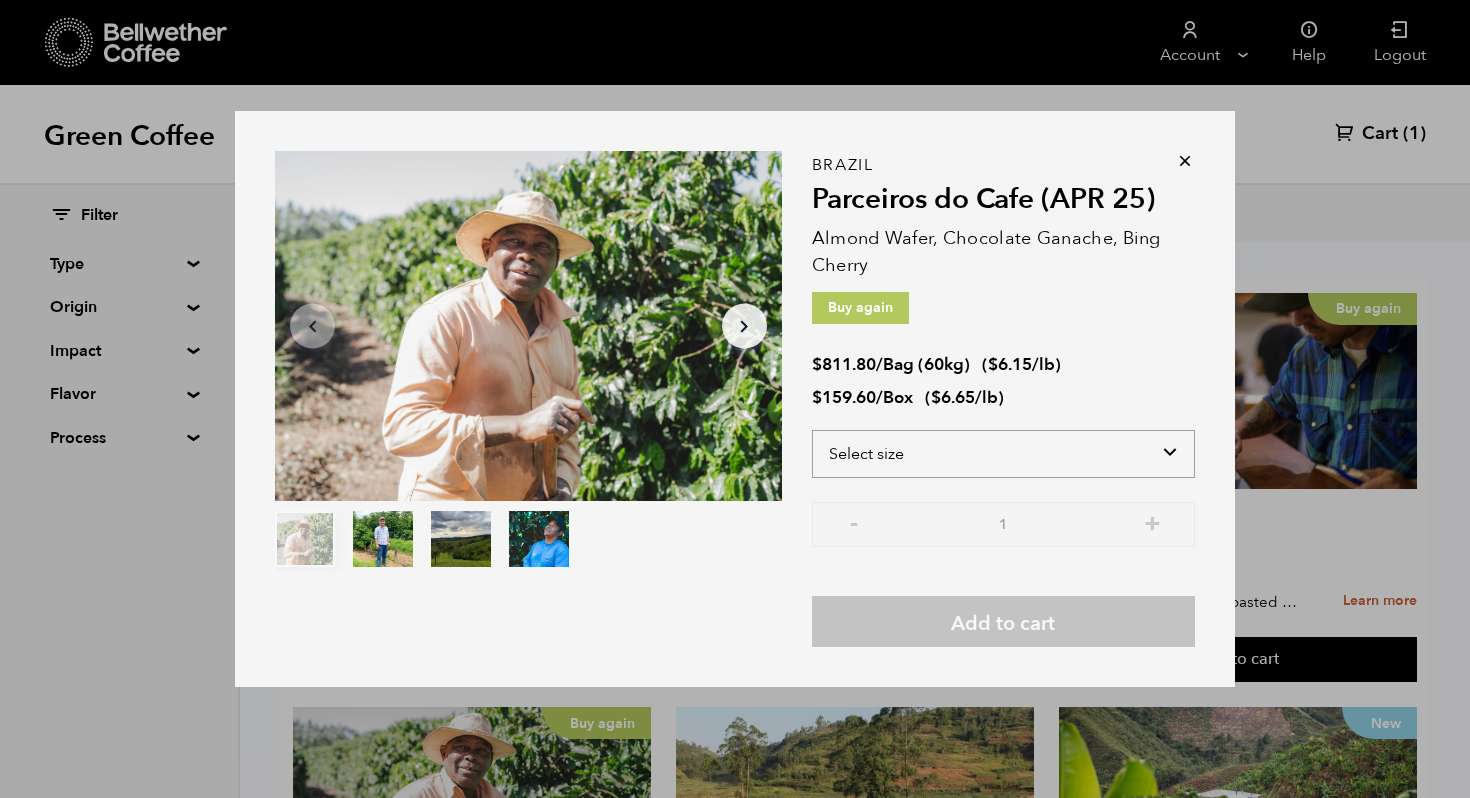 select on "box" 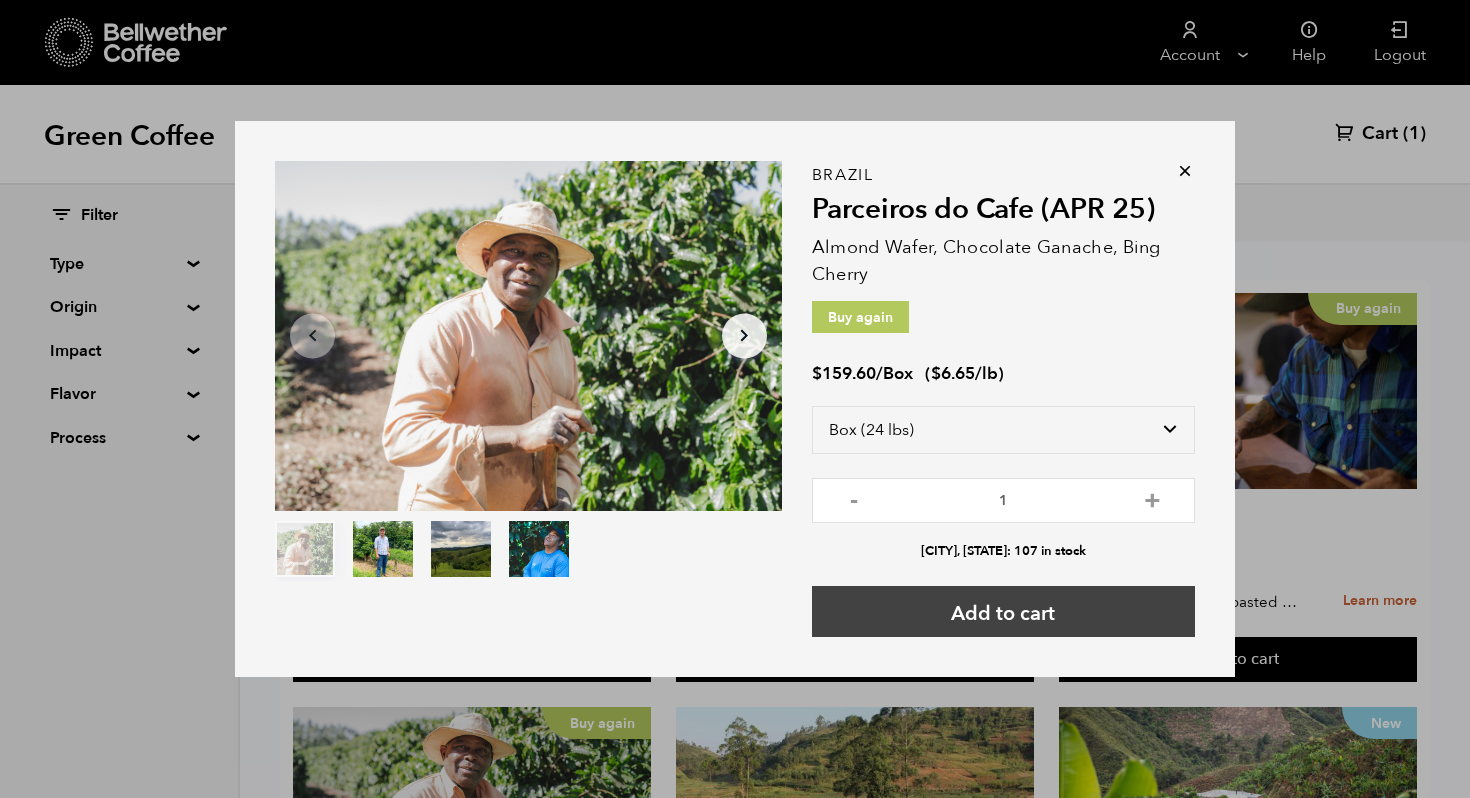 click on "Add to cart" at bounding box center [1003, 611] 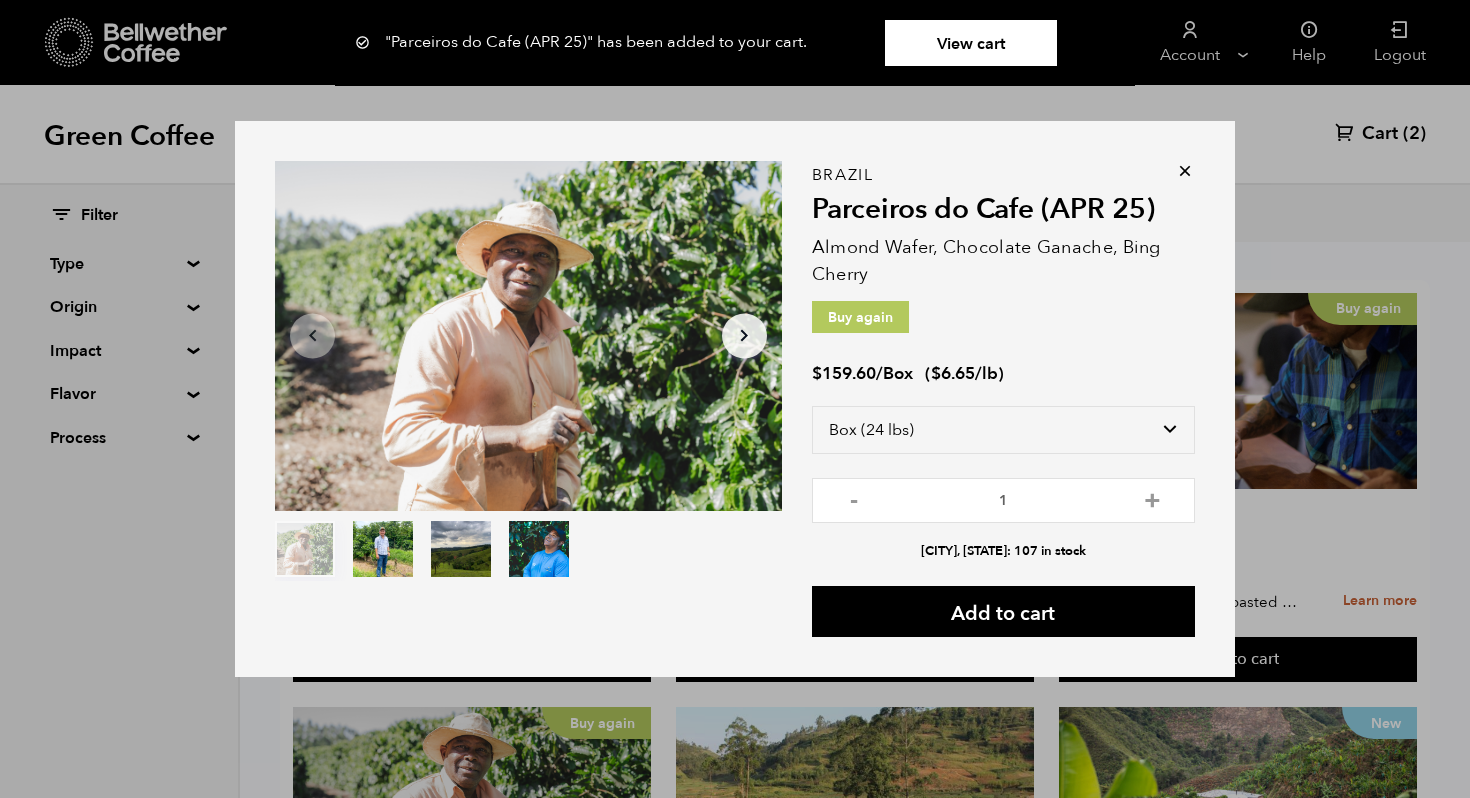 click at bounding box center [1185, 171] 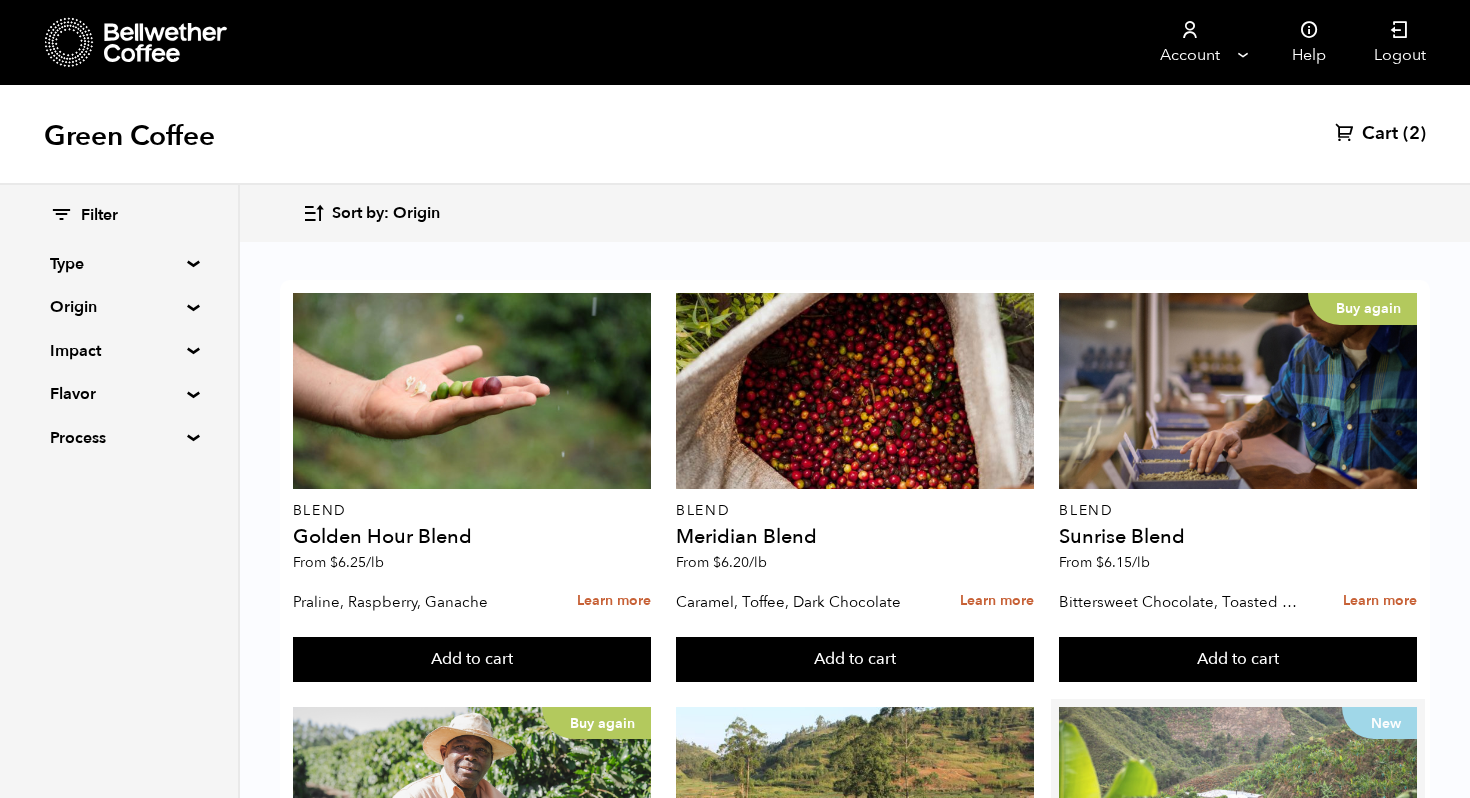 scroll, scrollTop: 1269, scrollLeft: 0, axis: vertical 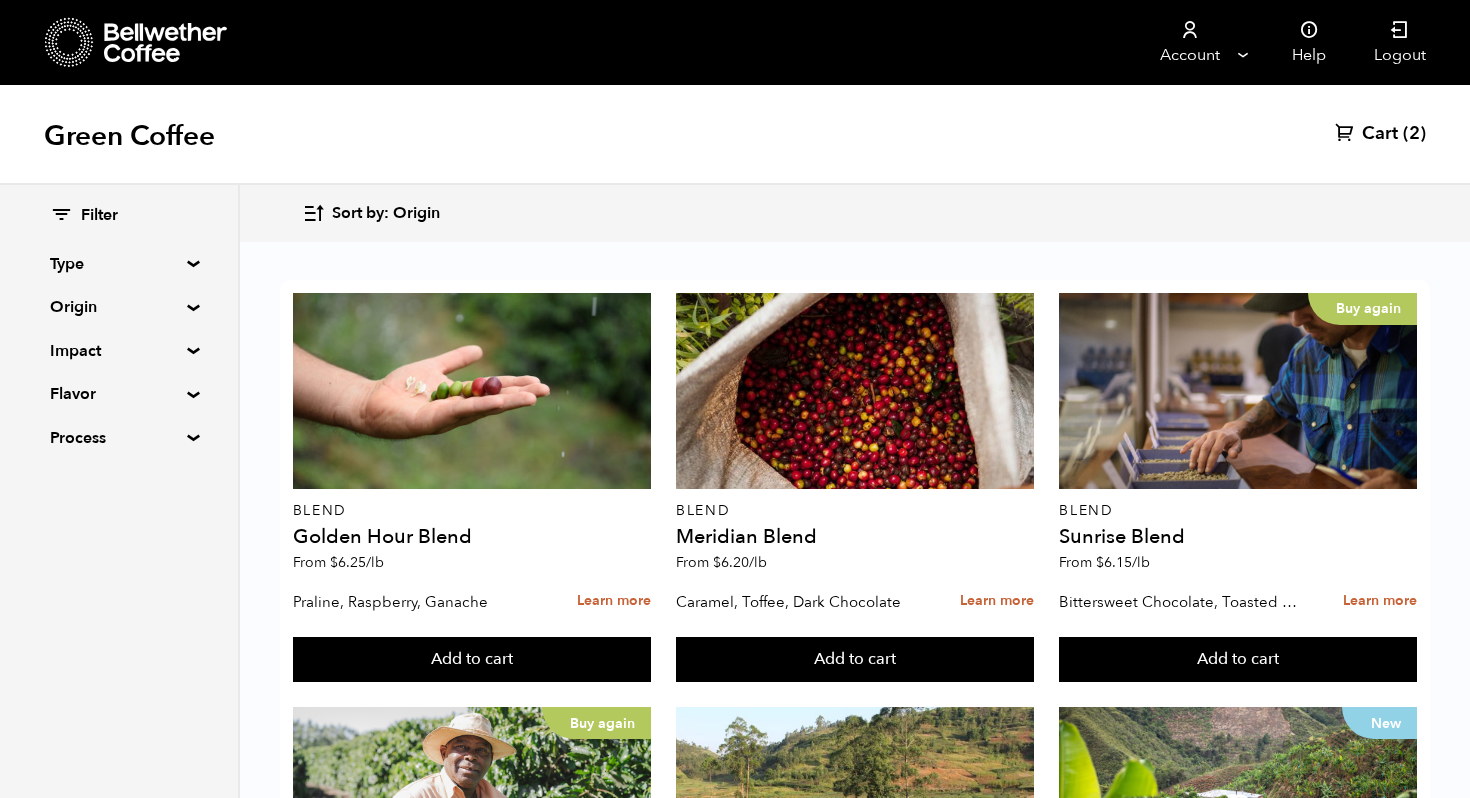 click on "Add to cart" at bounding box center (472, 660) 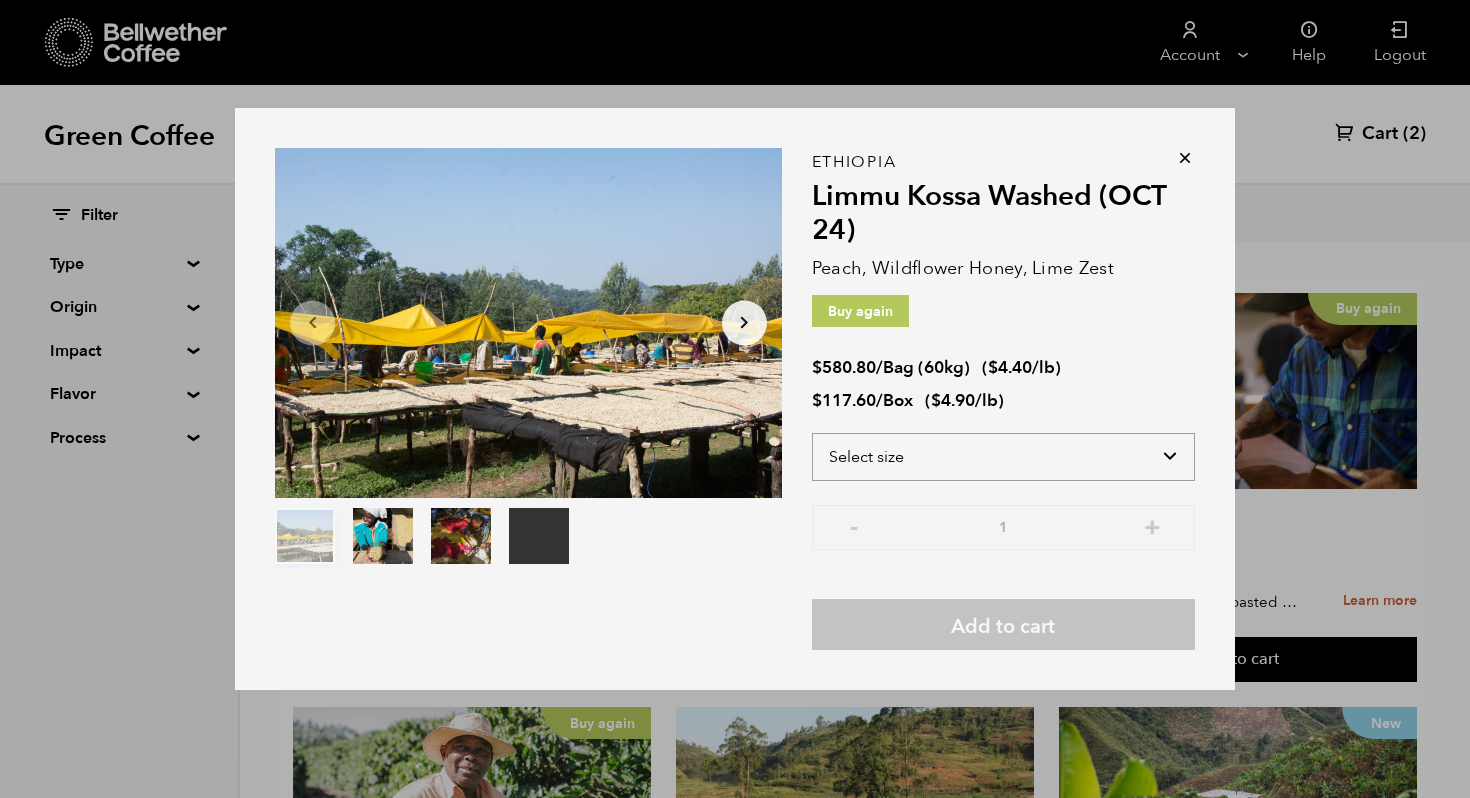 click on "Select size   Bag (60kg) (132 lbs) Box (24 lbs)" at bounding box center [1003, 457] 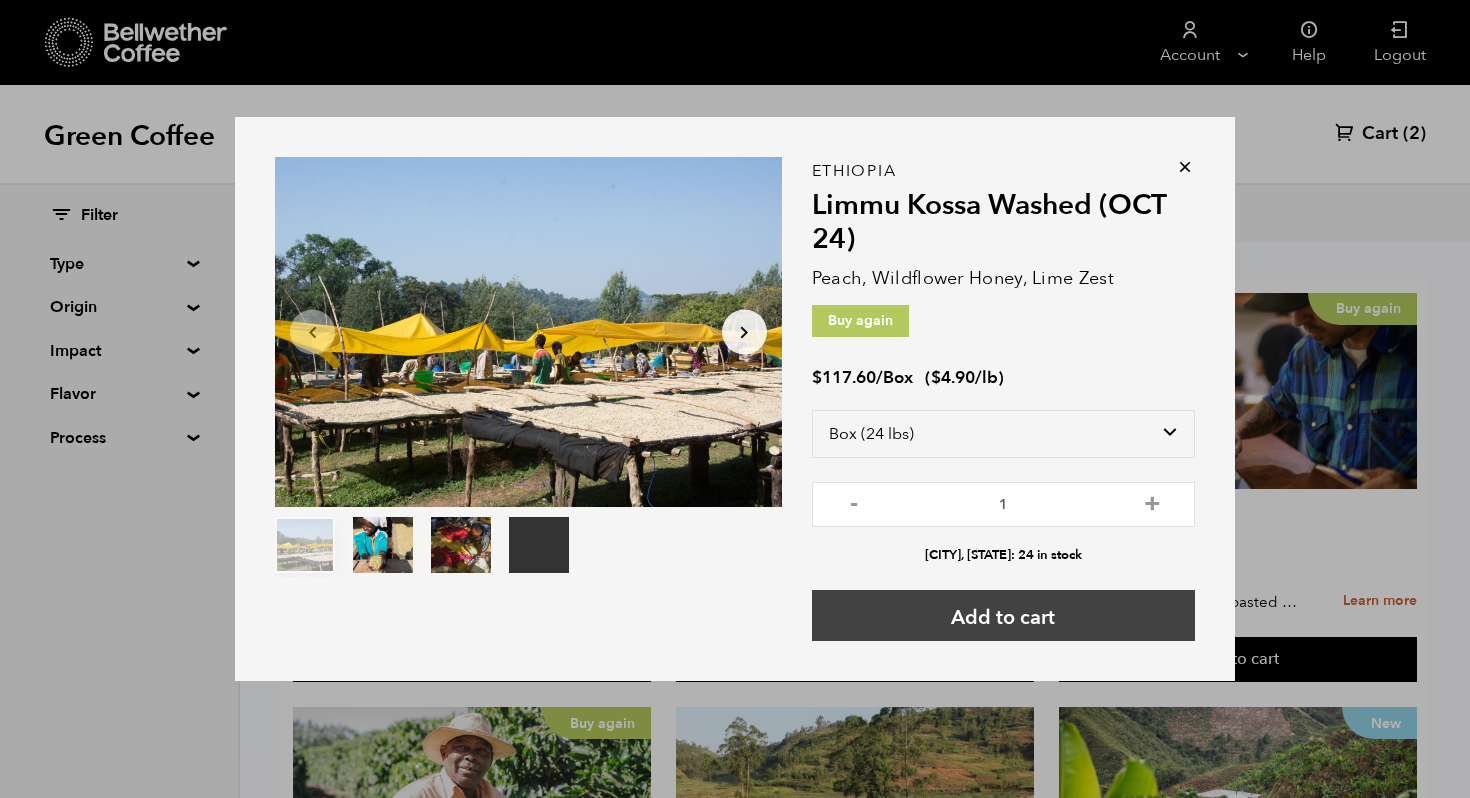 click on "Add to cart" at bounding box center (1003, 615) 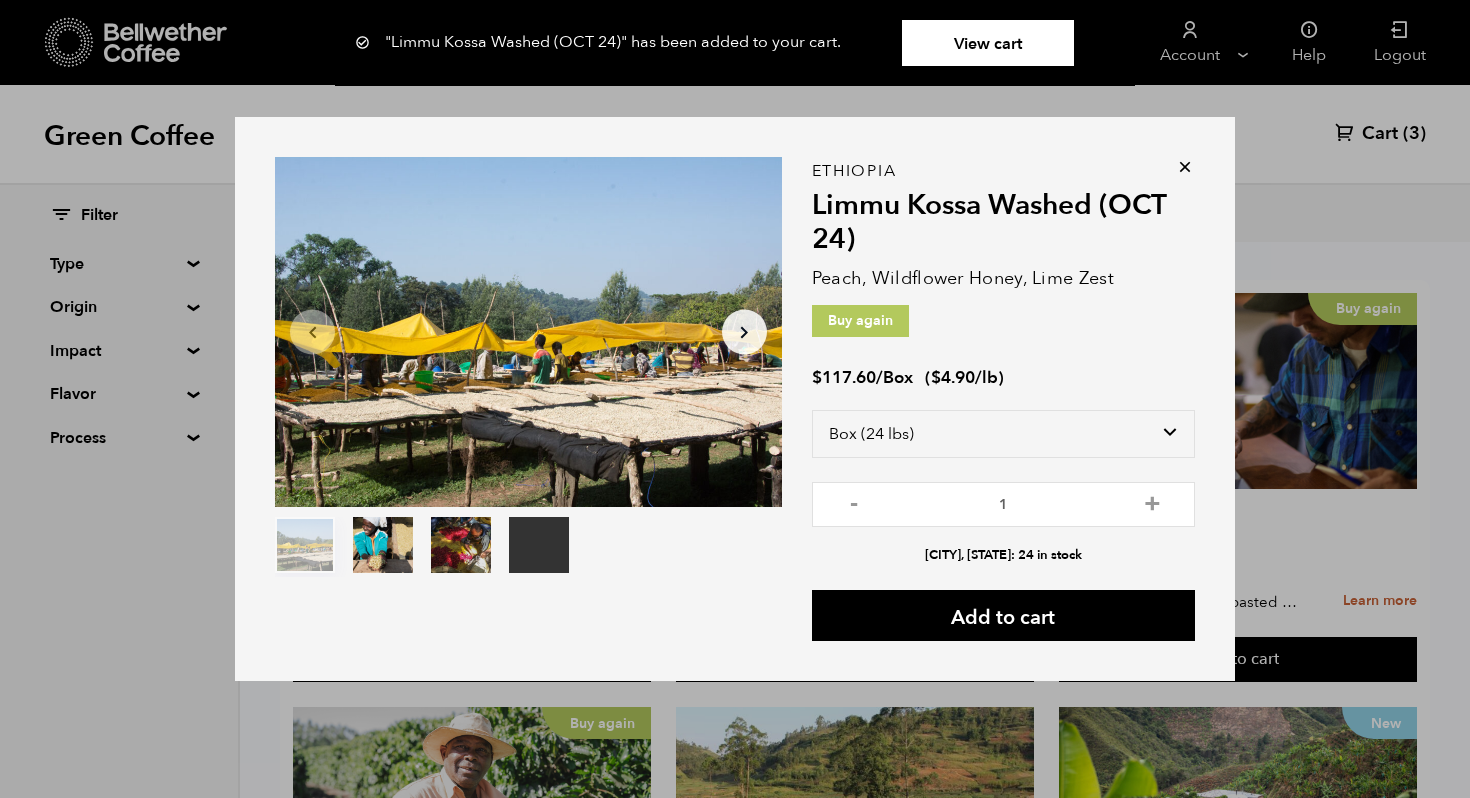 click at bounding box center [1185, 167] 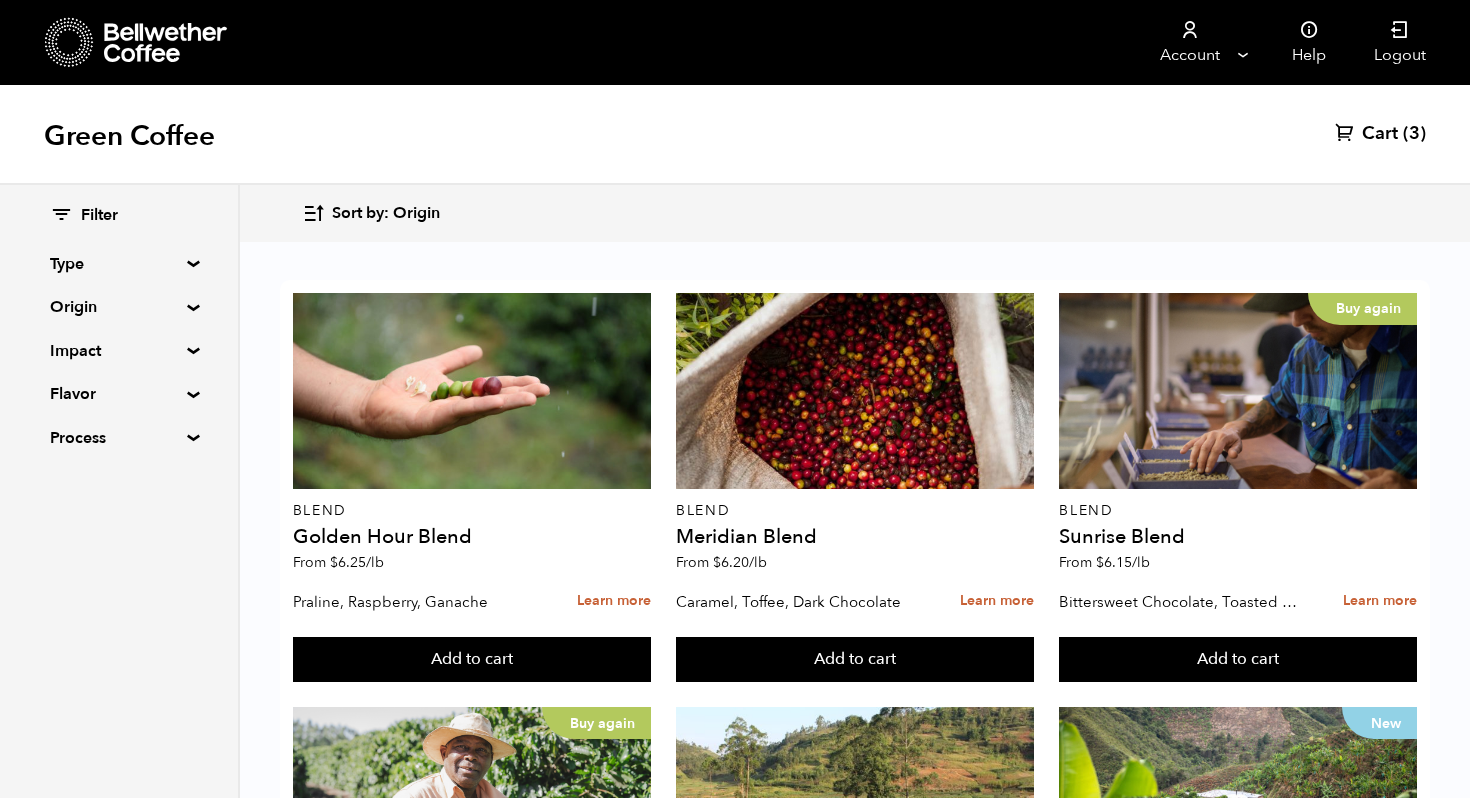 scroll, scrollTop: 2103, scrollLeft: 0, axis: vertical 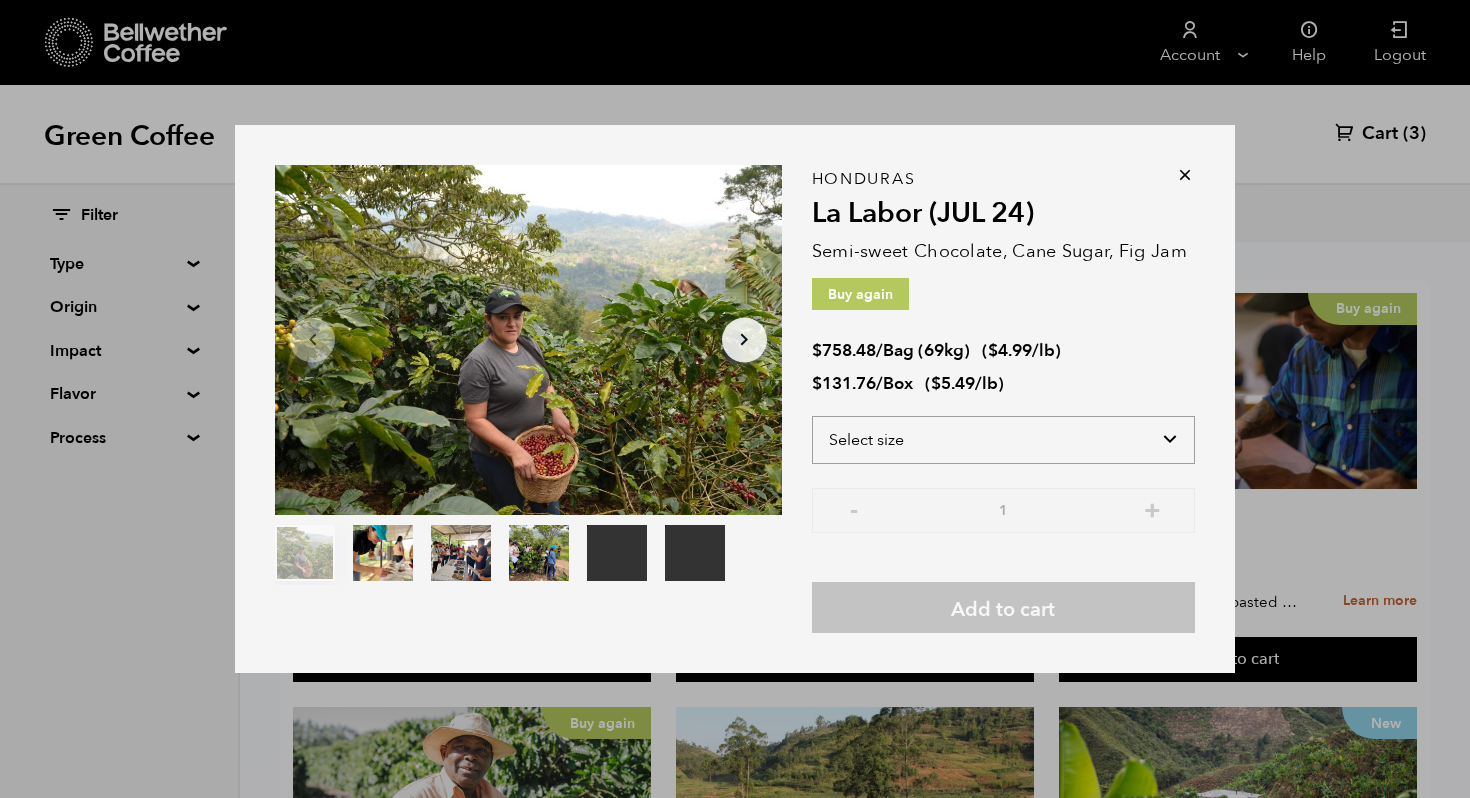 click on "Select size   Bag (69kg) (152 lbs) Box (24 lbs)" at bounding box center [1003, 440] 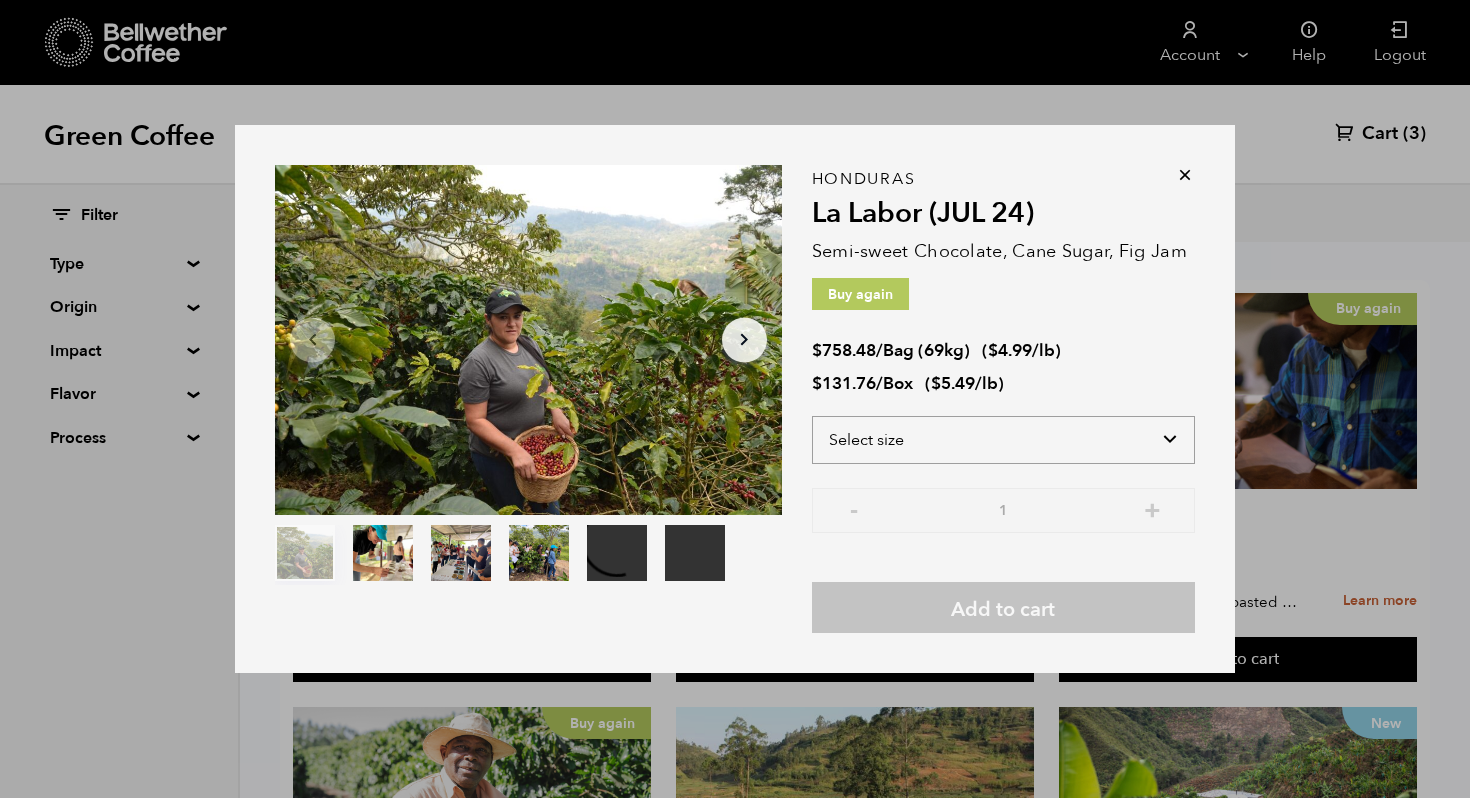 select on "box" 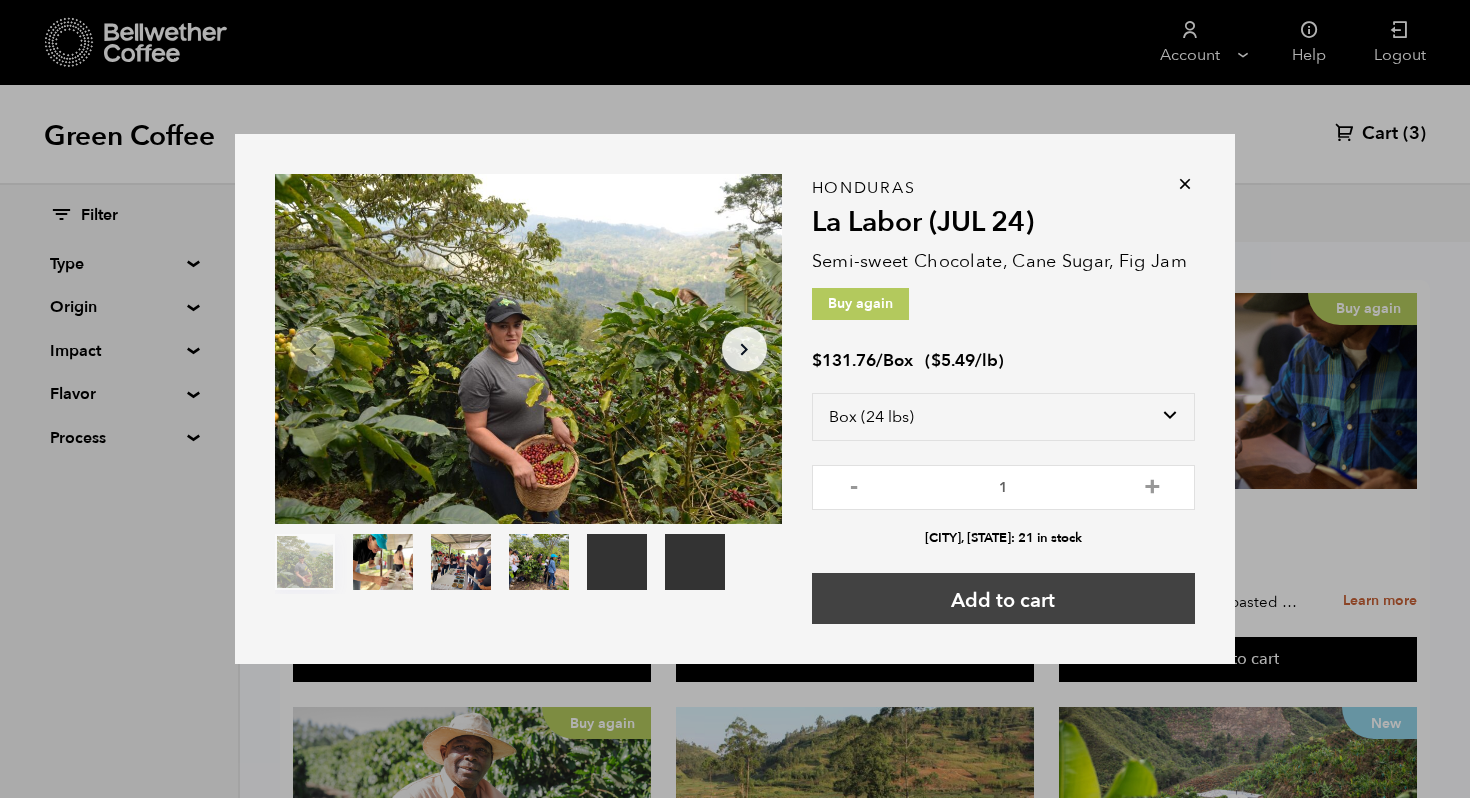 click on "Add to cart" at bounding box center [1003, 598] 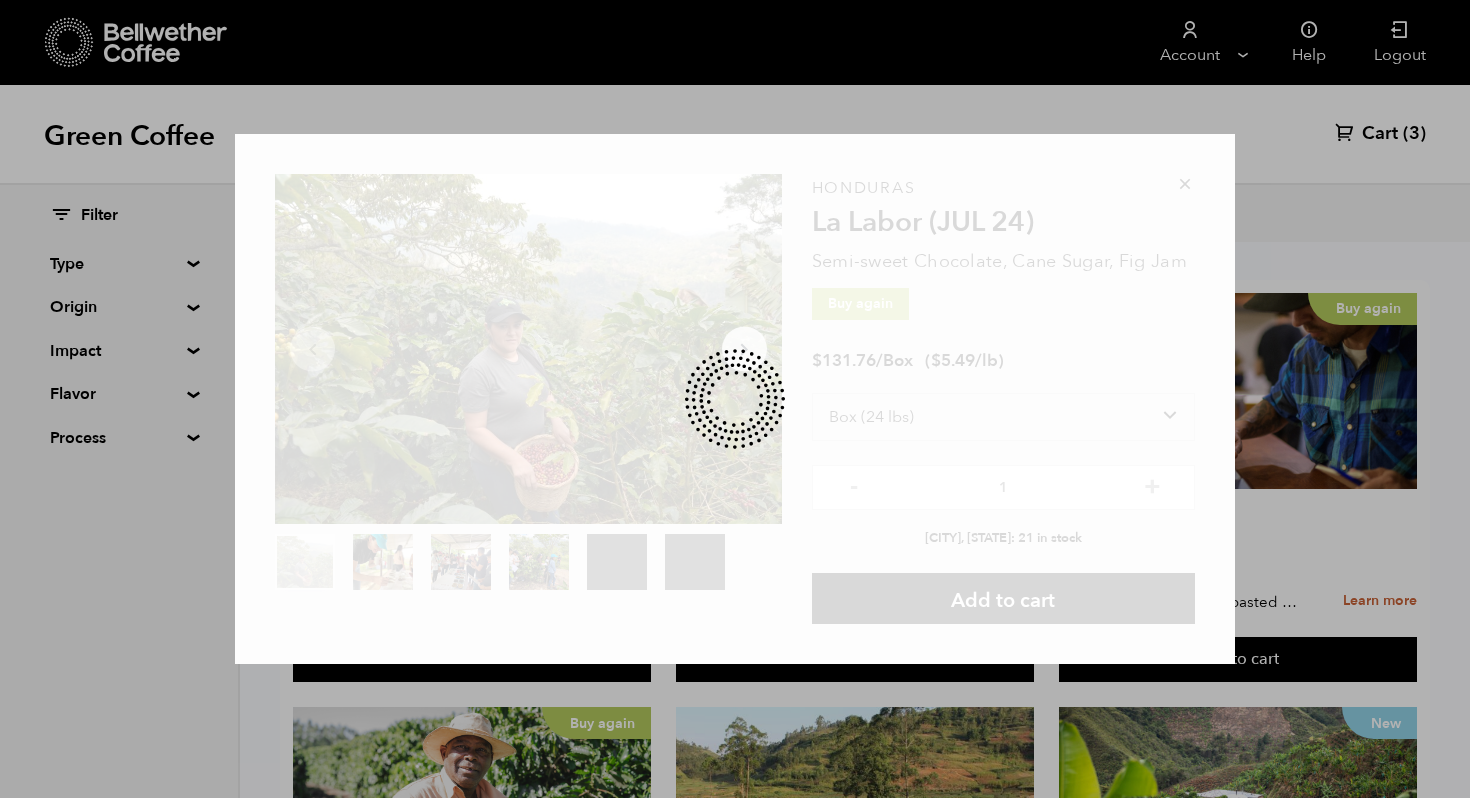 click on "Your browser does not support the video tag.
Your browser does not support the video tag.
Item 1 of 6
Your browser does not support the video tag.
Your browser does not support the video tag.
Arrow Left Arrow Right item 0 item 1 item 2 item 3 item 4 item 5 Item 1 of 6
[COUNTRY]
La Labor (JUL 24)   Semi-sweet Chocolate, Cane Sugar, Fig Jam   Buy again
$ 131.76 / Box
( $ 5.49 /lb )
Select size   Bag (69kg) (152 lbs) Box (24 lbs)   -   1   +
[CITY], [STATE]: 21 in stock
Add to cart" at bounding box center [735, 399] 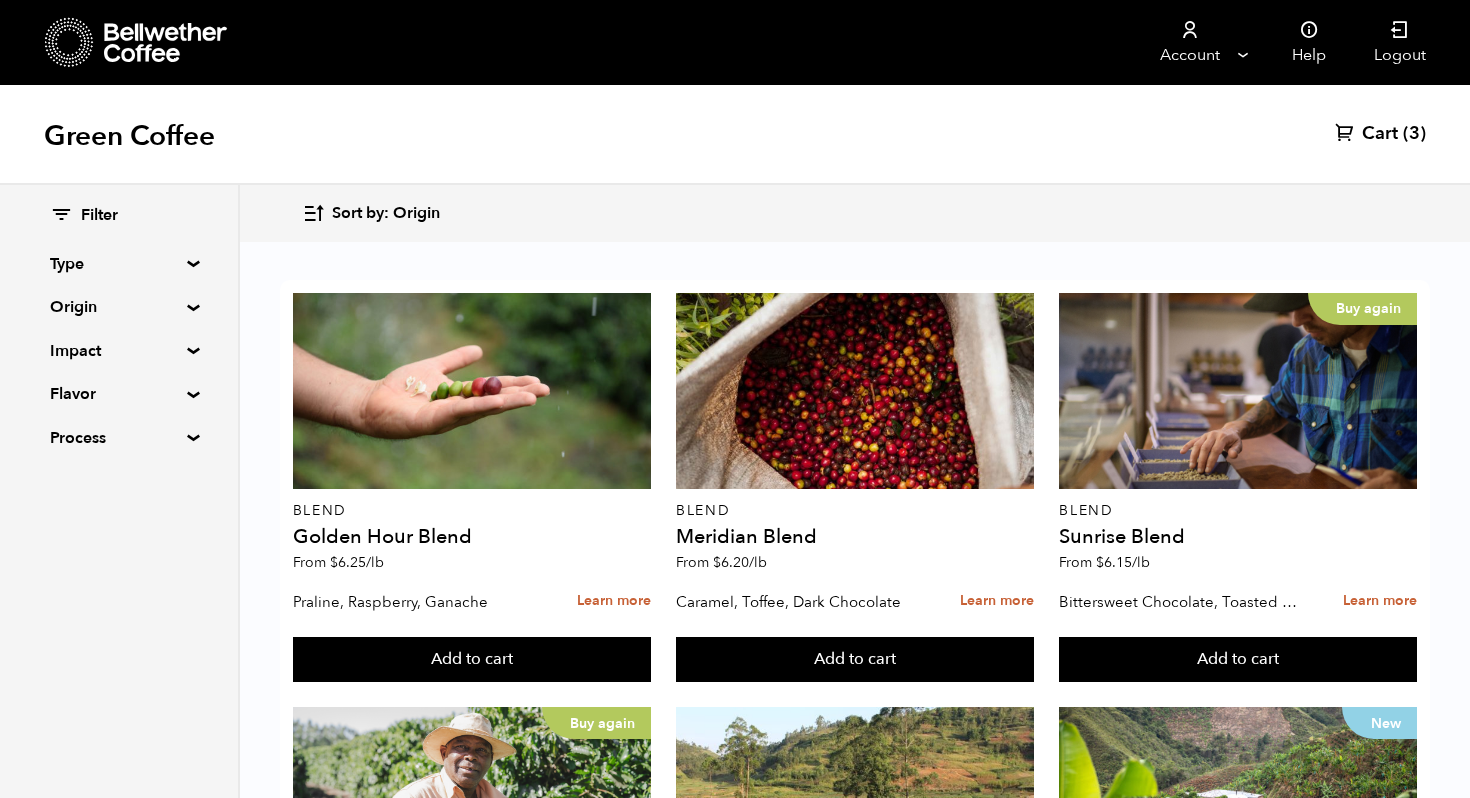 scroll, scrollTop: 0, scrollLeft: 0, axis: both 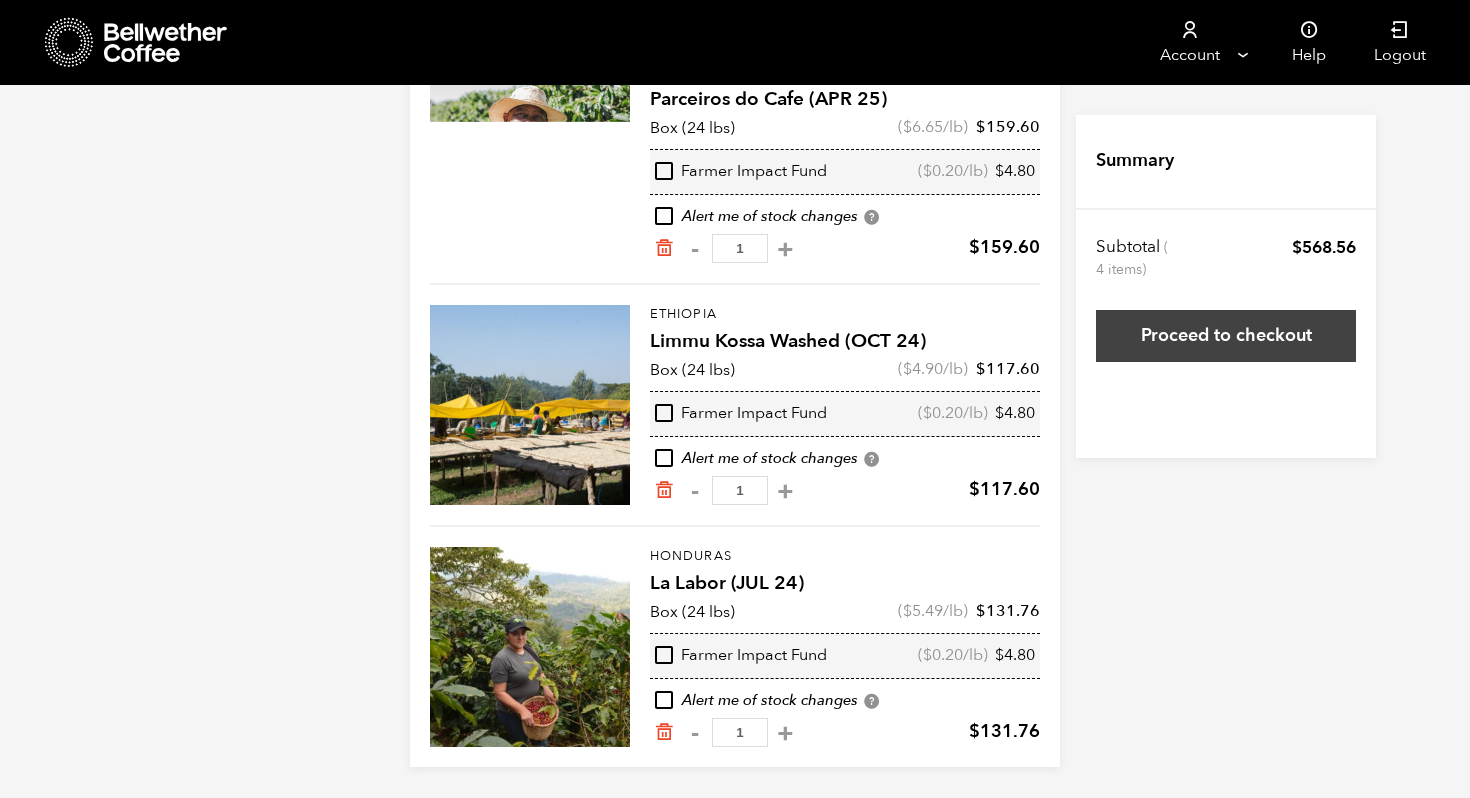 click on "Proceed to checkout" at bounding box center [1226, 336] 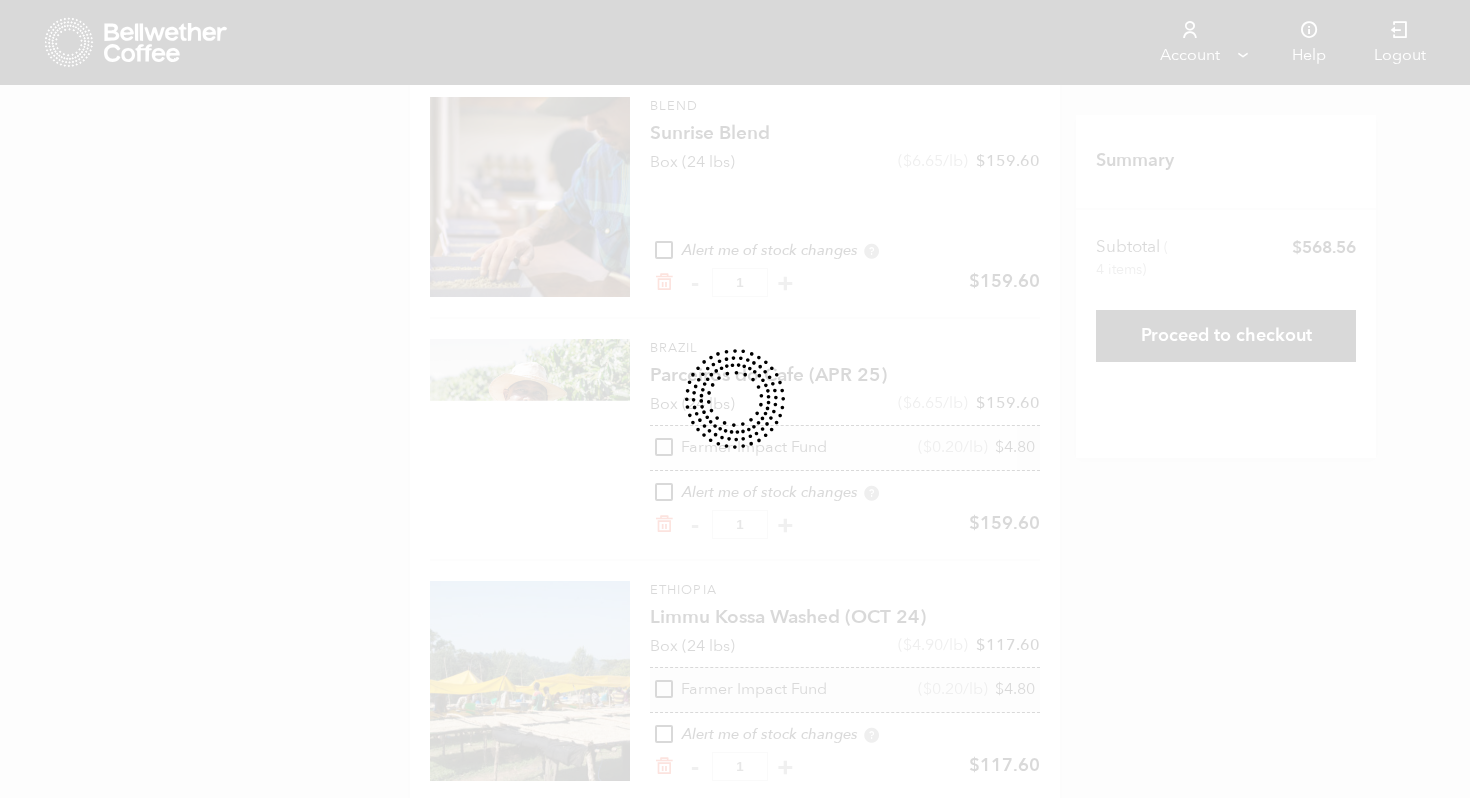 scroll, scrollTop: 0, scrollLeft: 0, axis: both 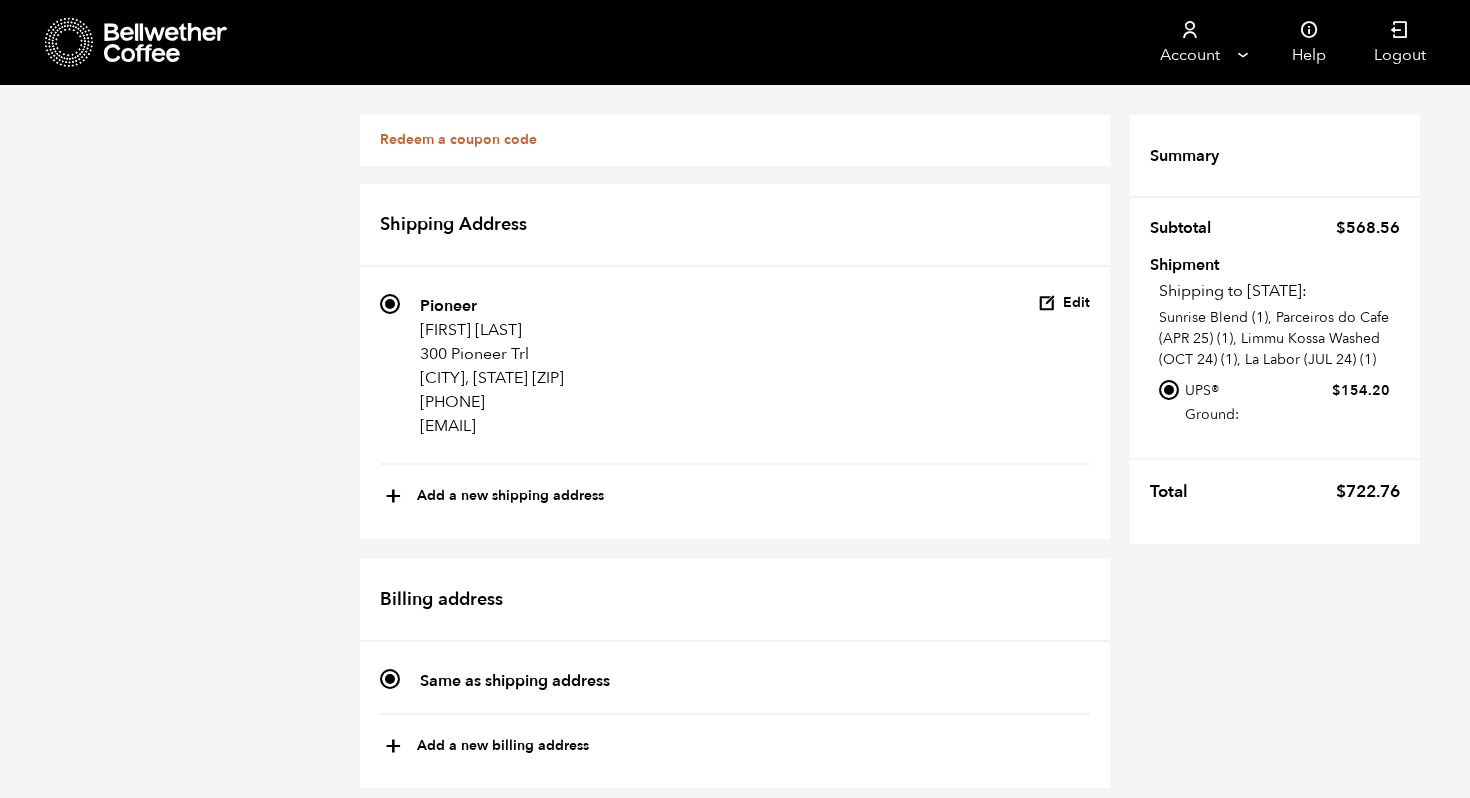 click on "Place order" at bounding box center (1048, 2347) 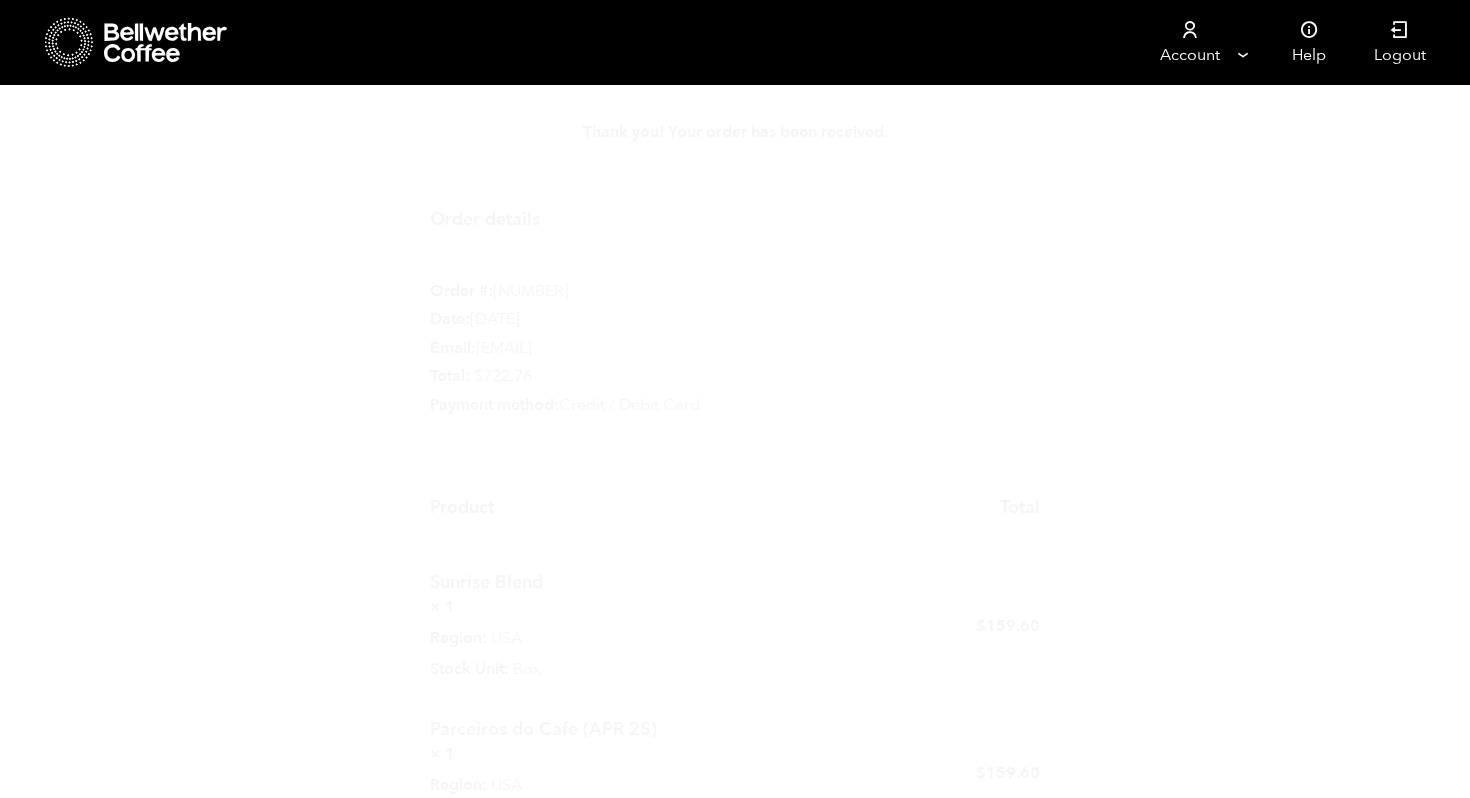 scroll, scrollTop: 0, scrollLeft: 0, axis: both 